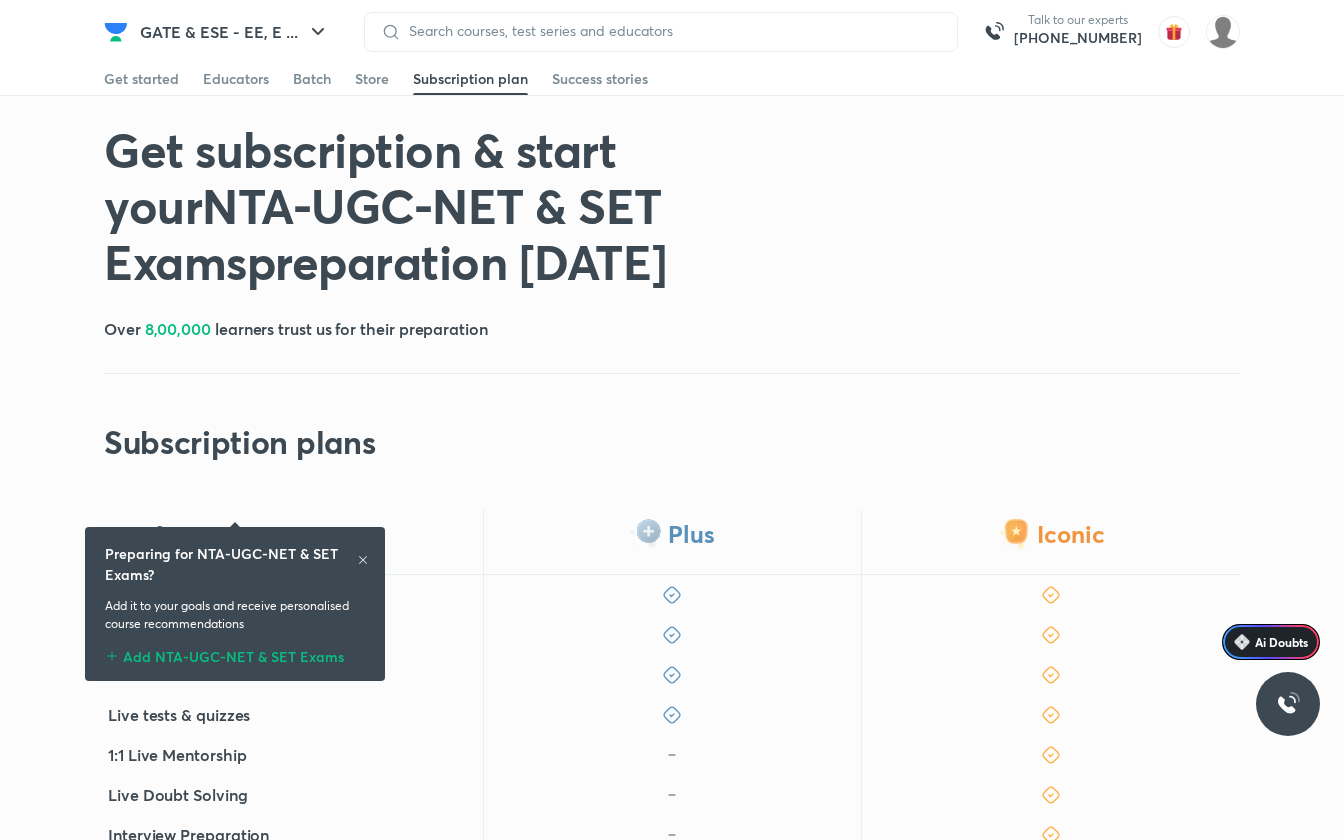 scroll, scrollTop: 461, scrollLeft: 0, axis: vertical 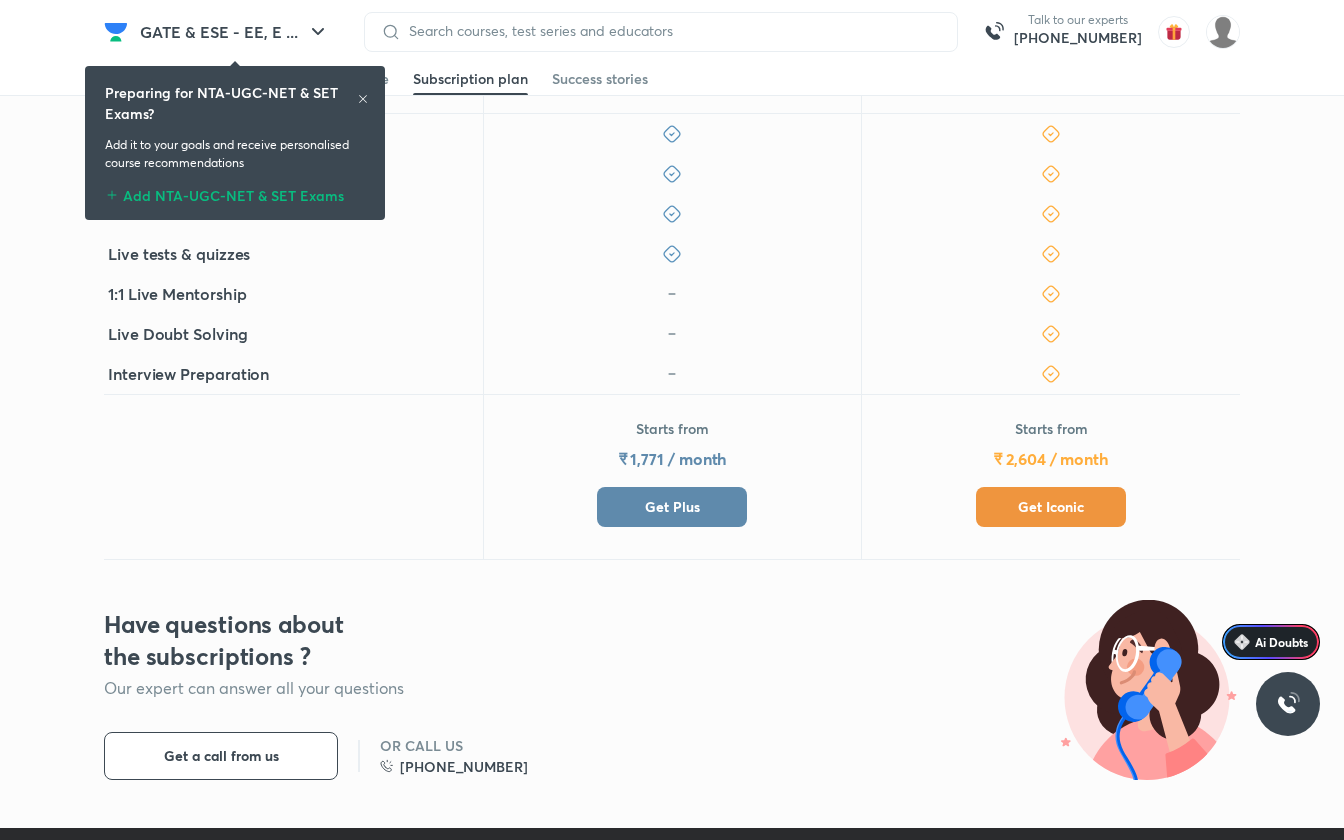 click on "Get Iconic" at bounding box center [1051, 507] 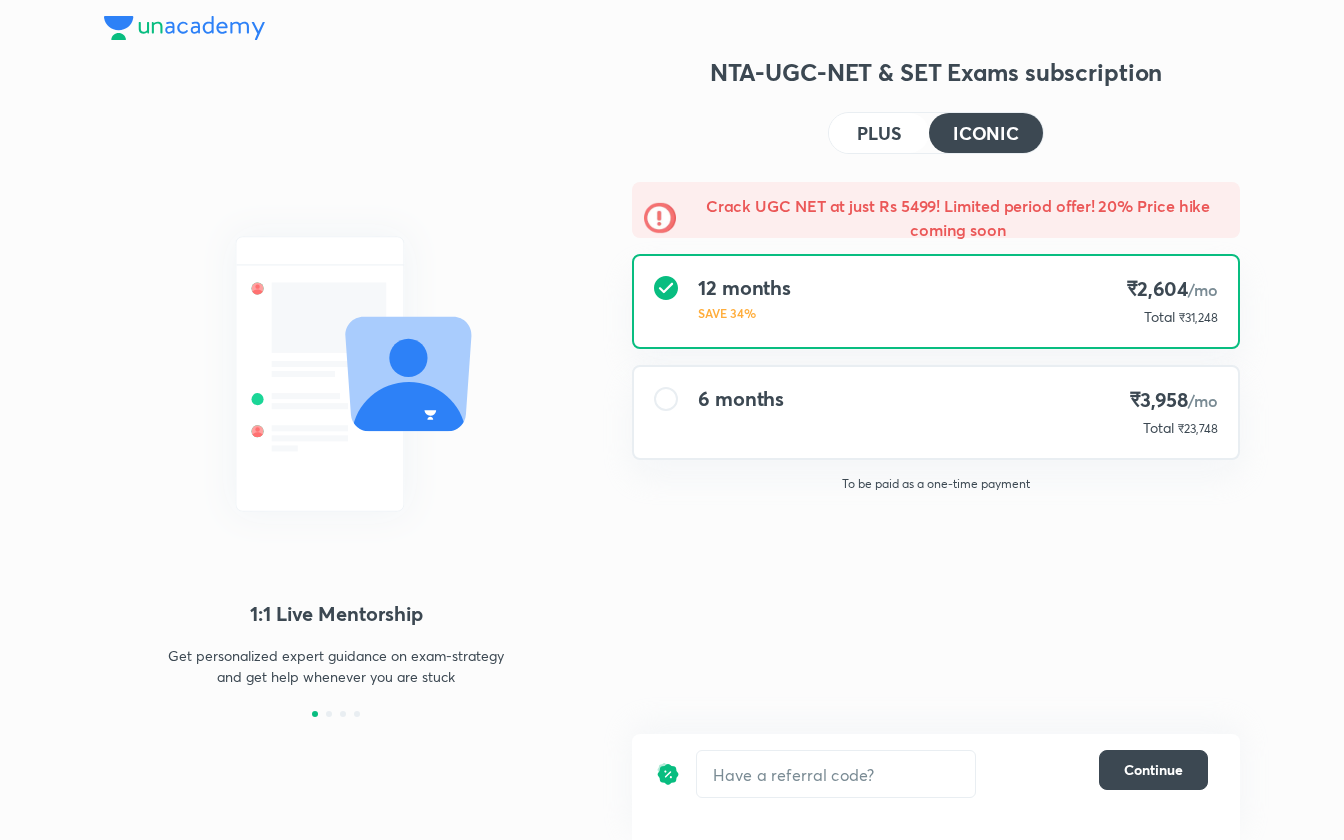 click on "To be paid as a one-time payment" at bounding box center (936, 484) 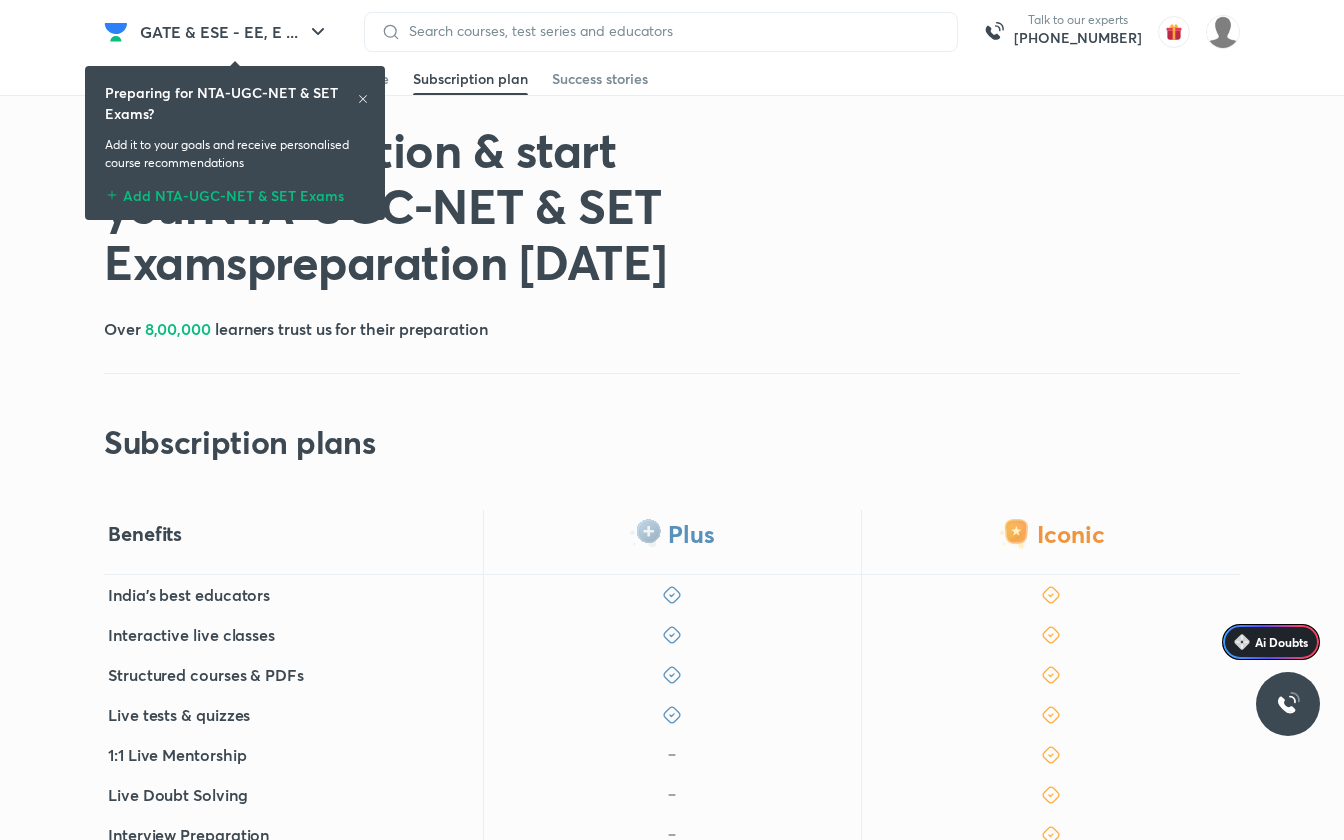 click 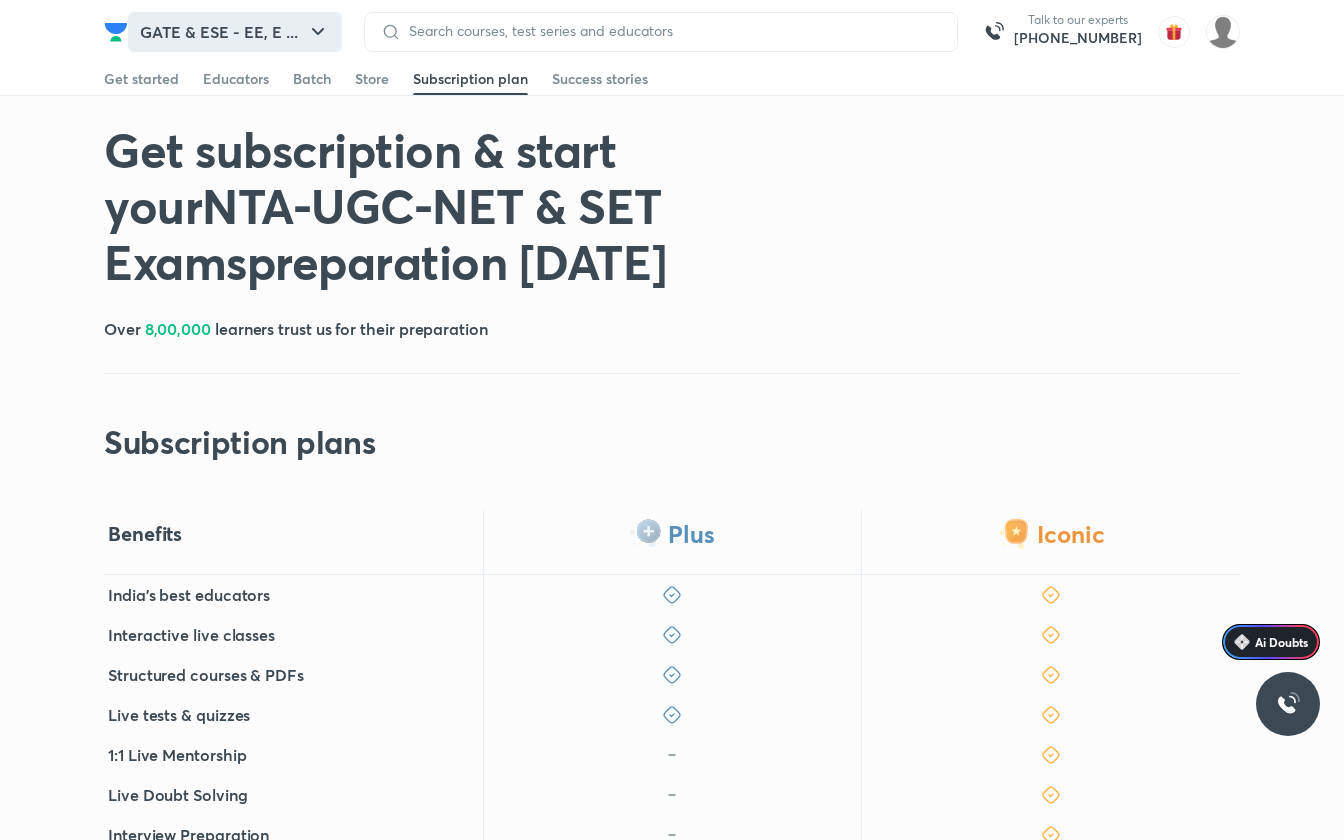 click on "GATE & ESE - EE, E ..." at bounding box center [235, 32] 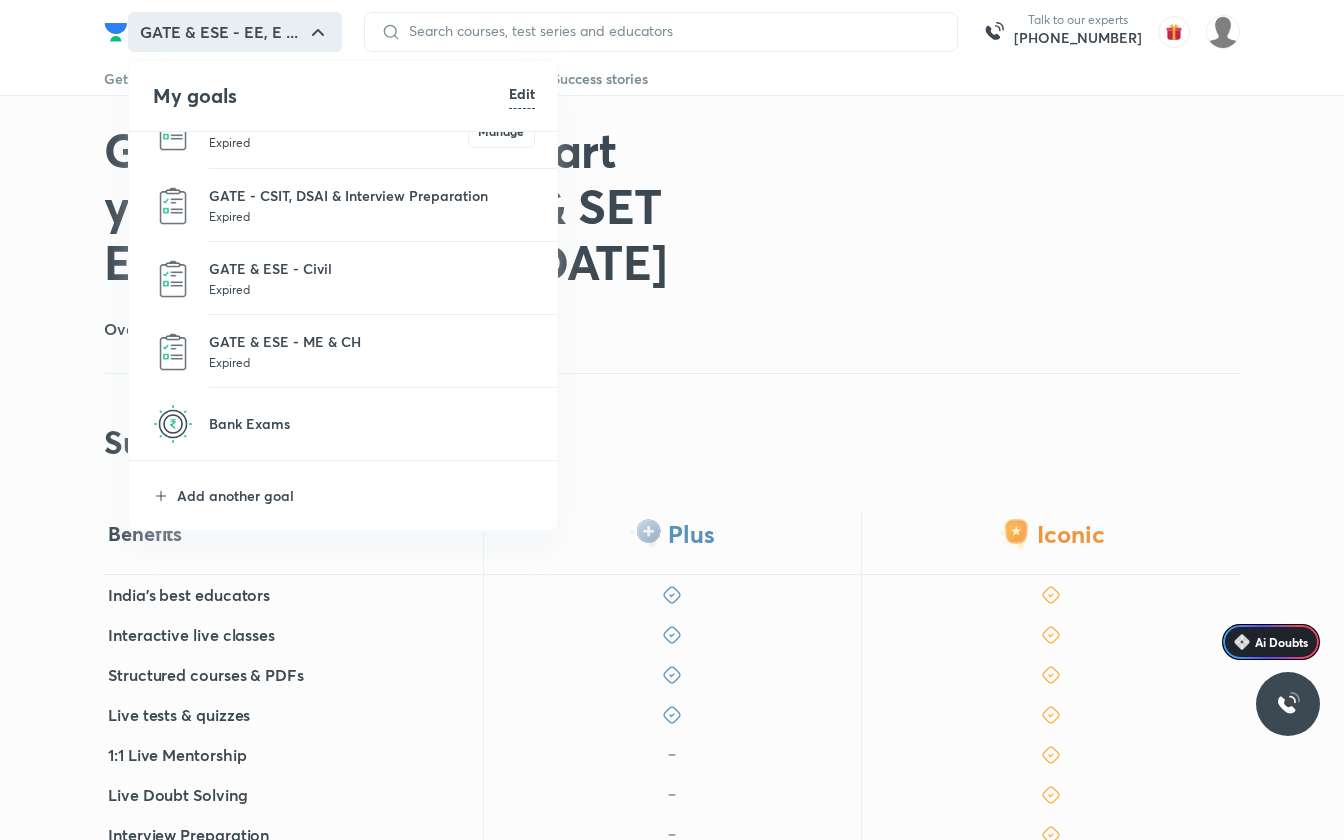 scroll, scrollTop: 0, scrollLeft: 0, axis: both 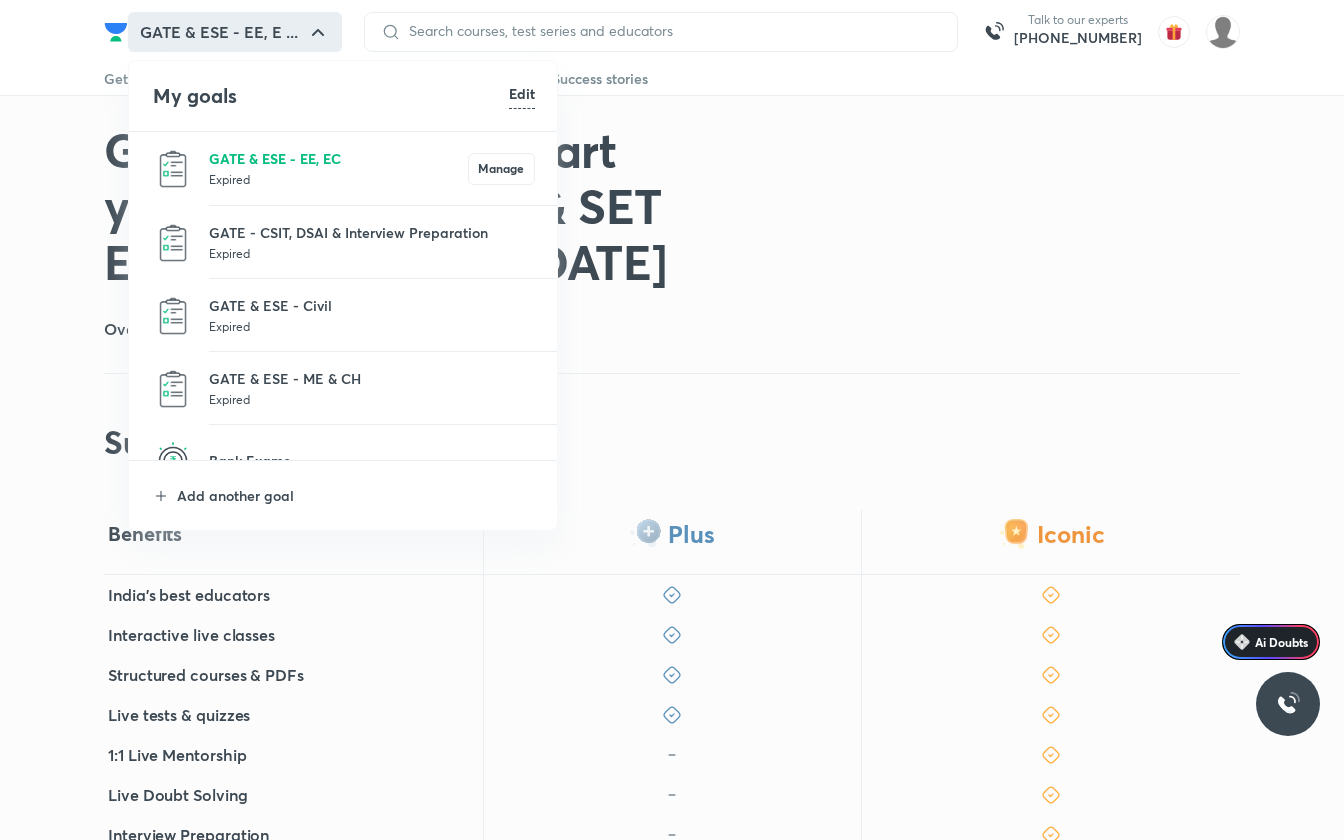 click on "GATE & ESE - EE, EC" at bounding box center (338, 158) 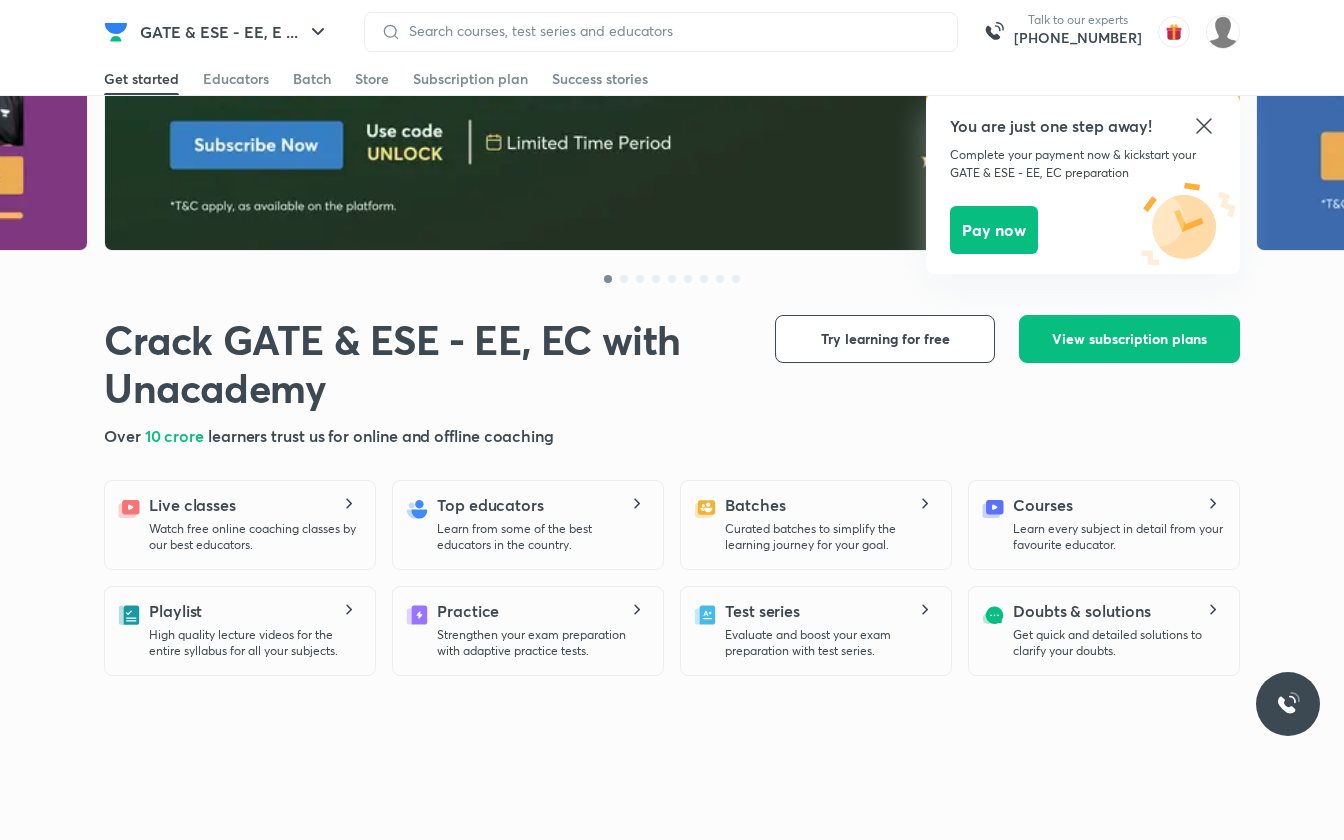 scroll, scrollTop: 292, scrollLeft: 0, axis: vertical 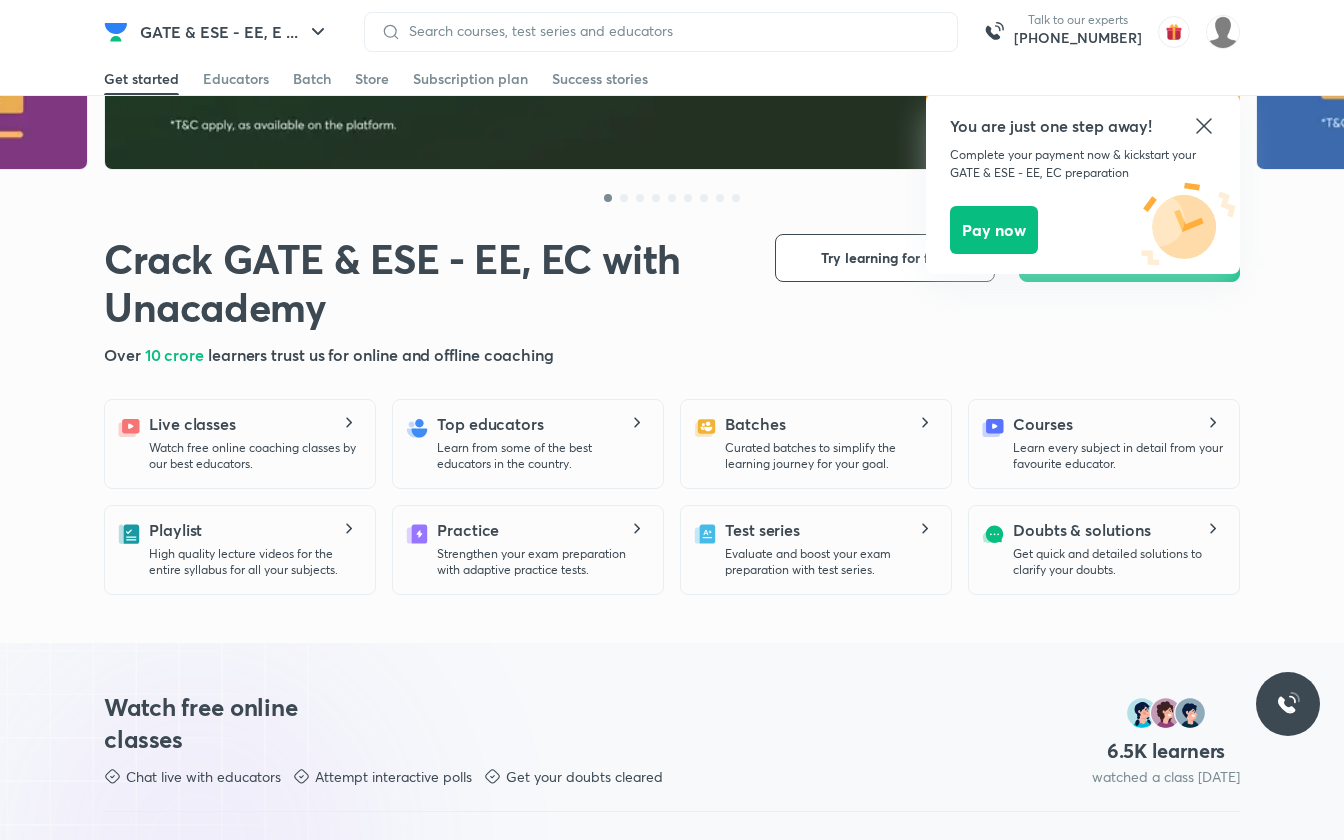 click on "You are just one step away! Complete your payment now & kickstart your GATE & ESE - EE, EC preparation Pay now" at bounding box center (1083, 184) 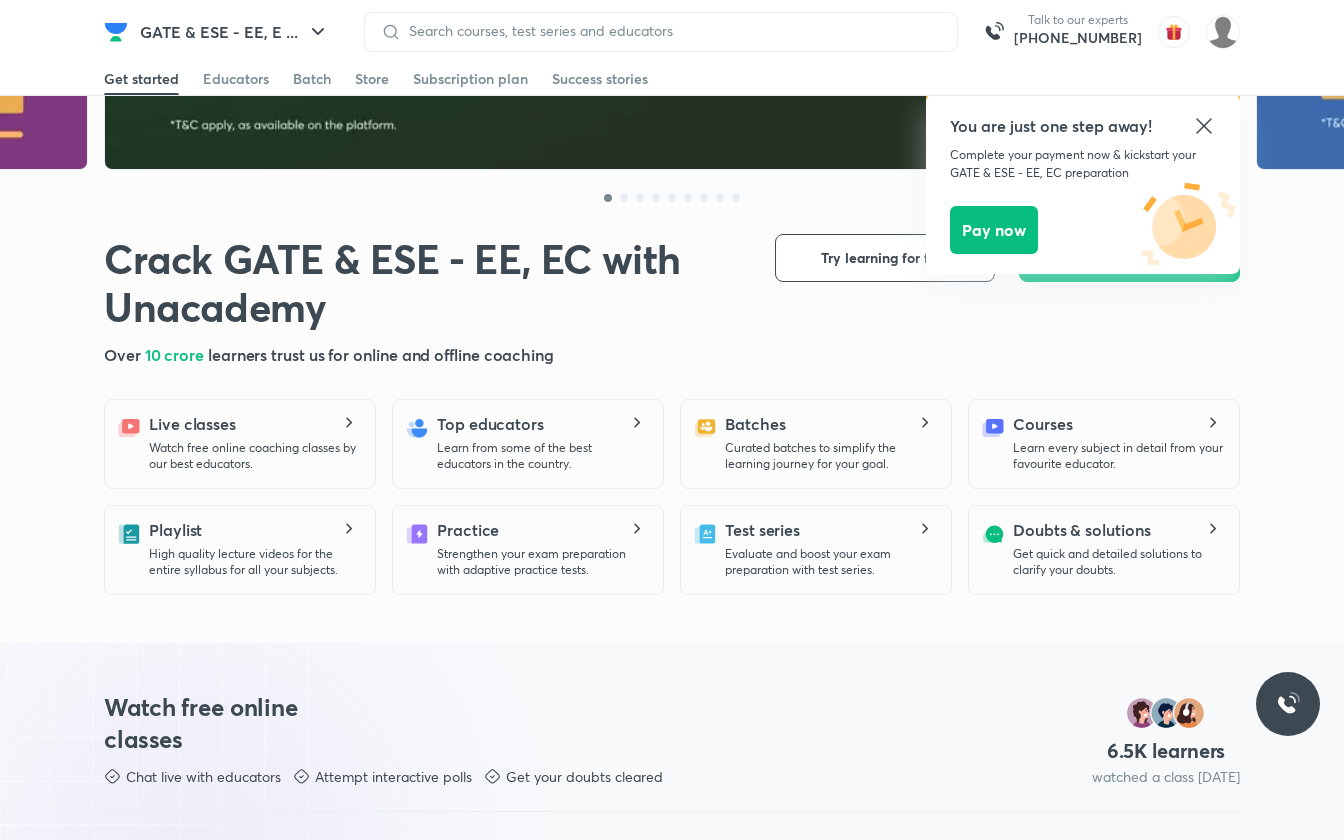 click 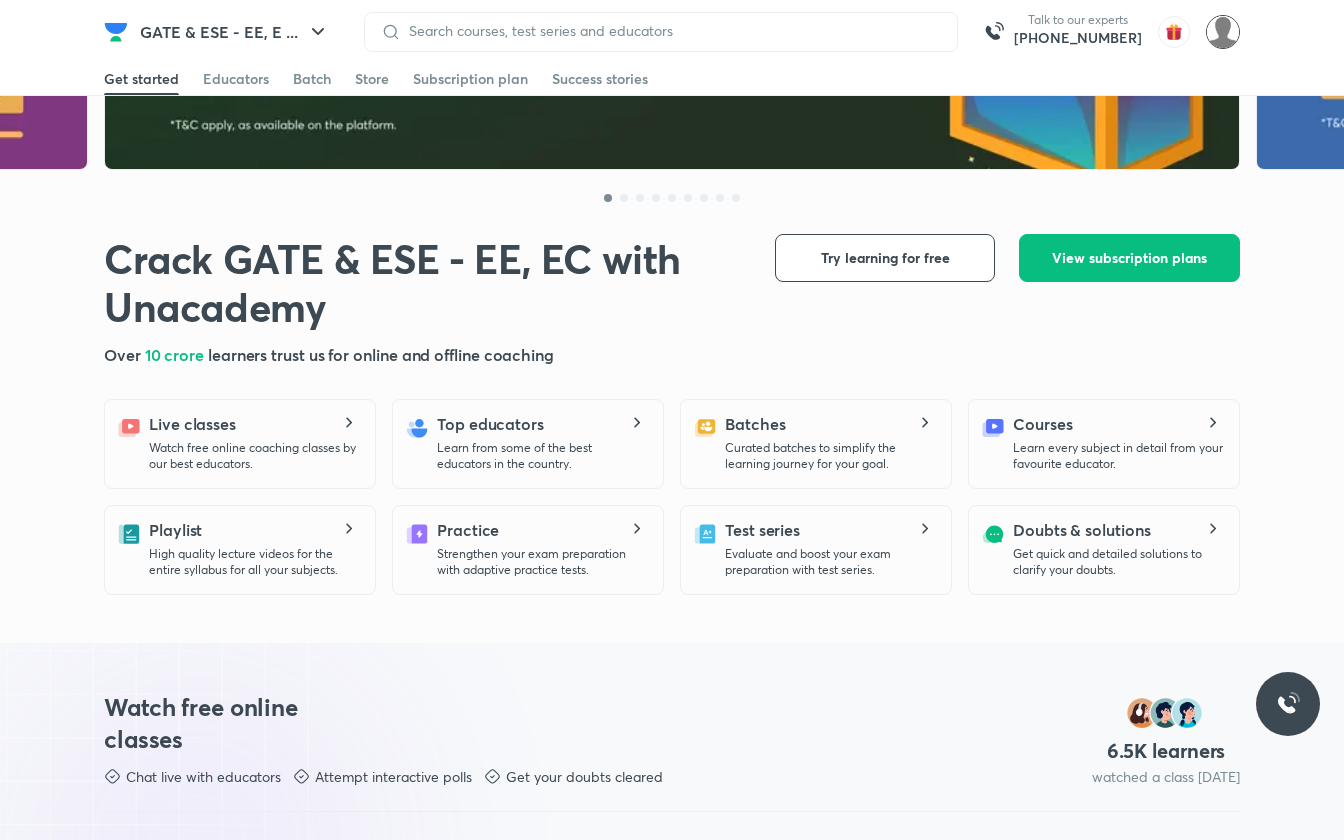 click at bounding box center [1223, 32] 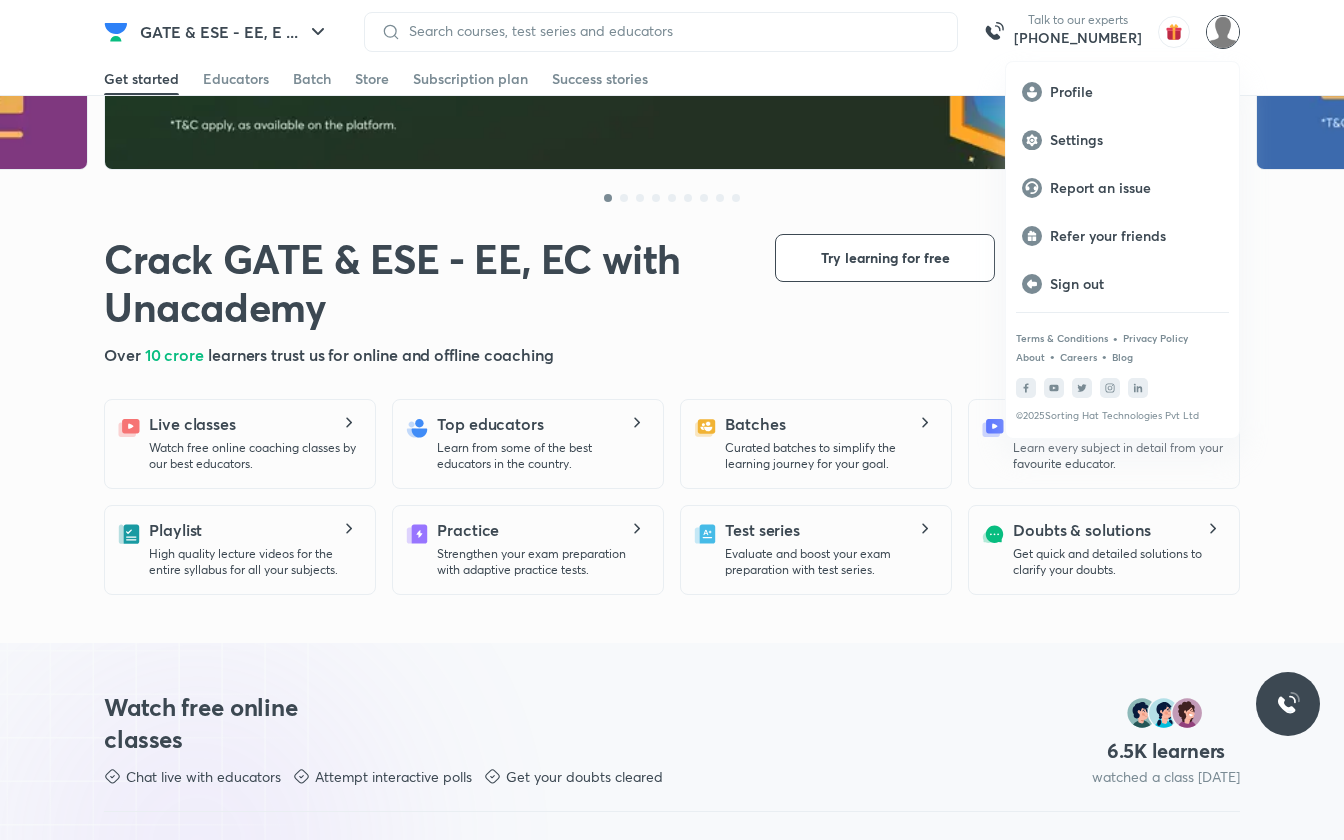 click at bounding box center (672, 420) 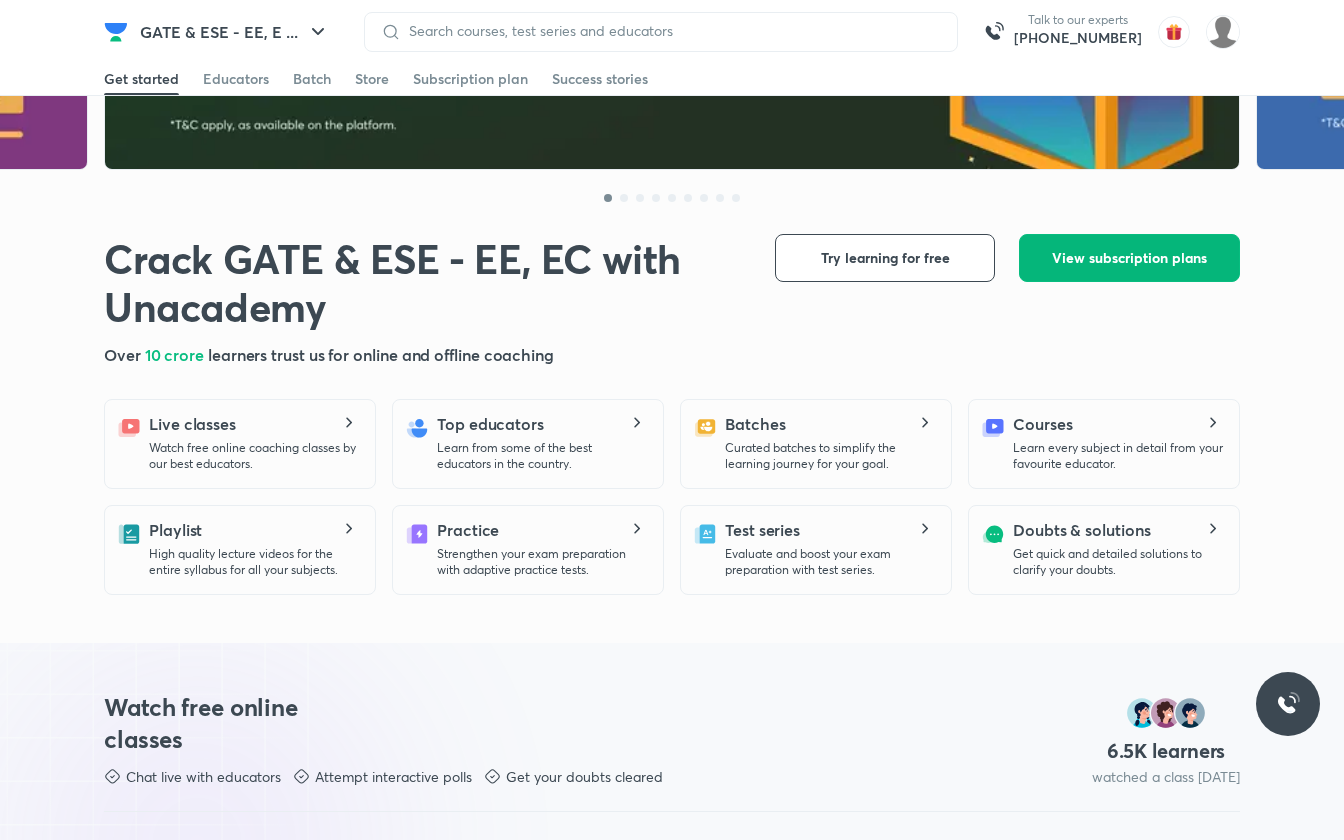 click on "View subscription plans" at bounding box center [1129, 258] 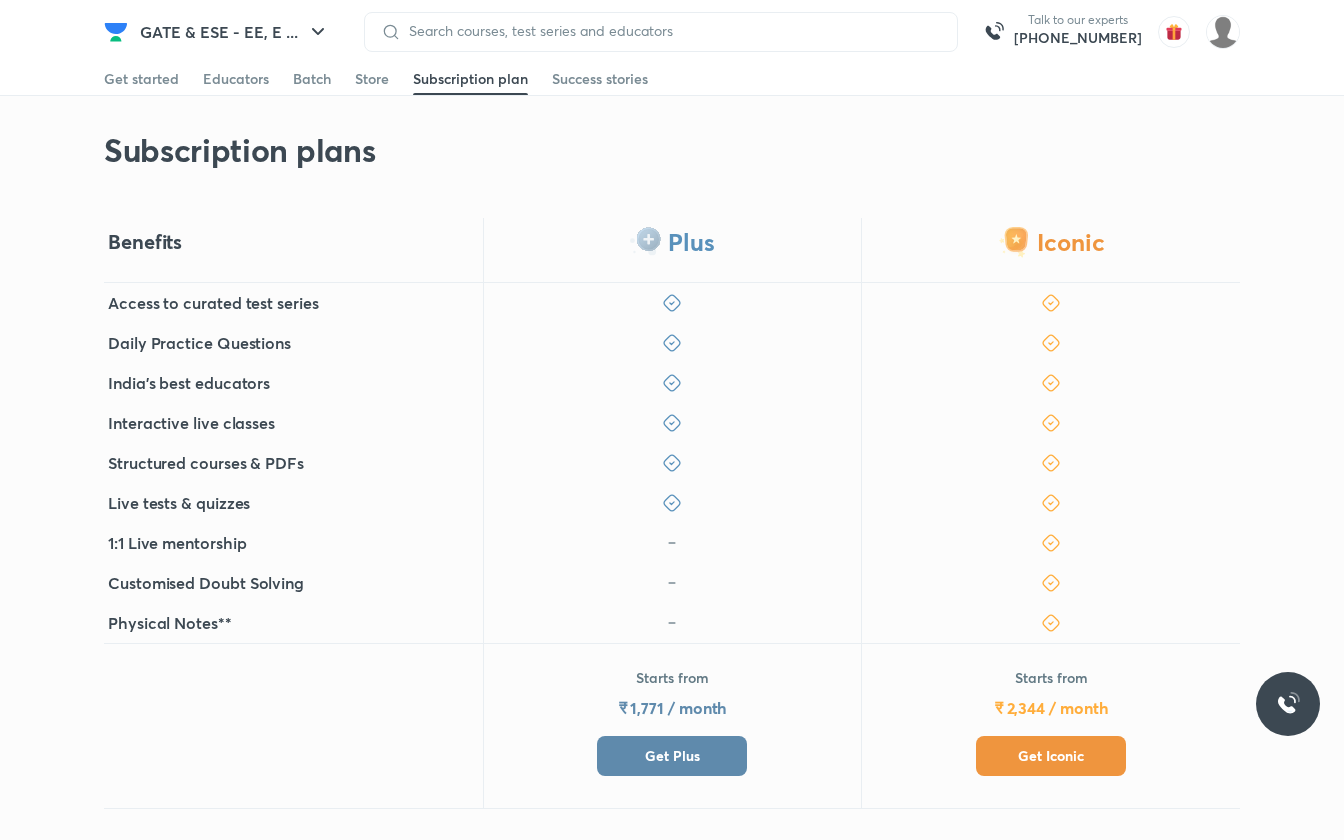 scroll, scrollTop: 0, scrollLeft: 0, axis: both 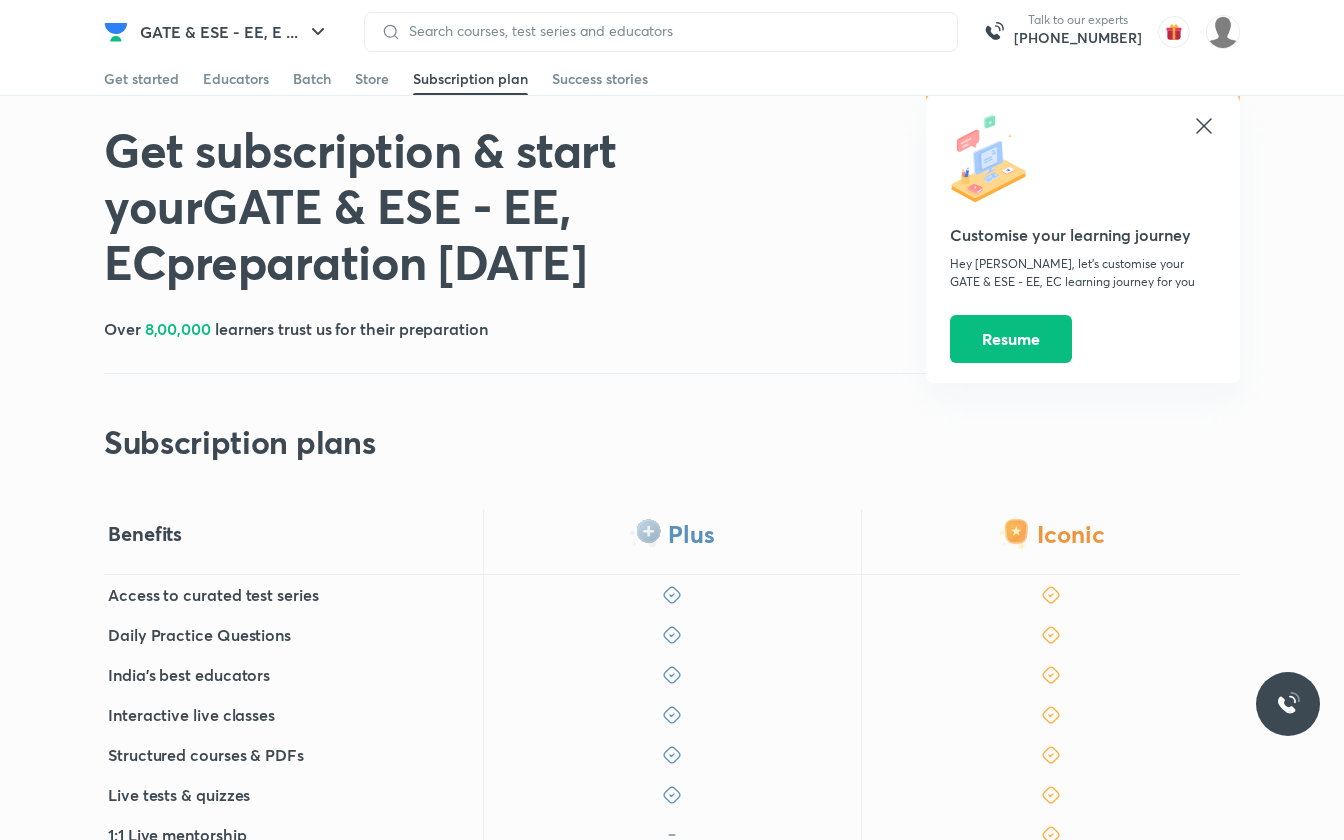 click 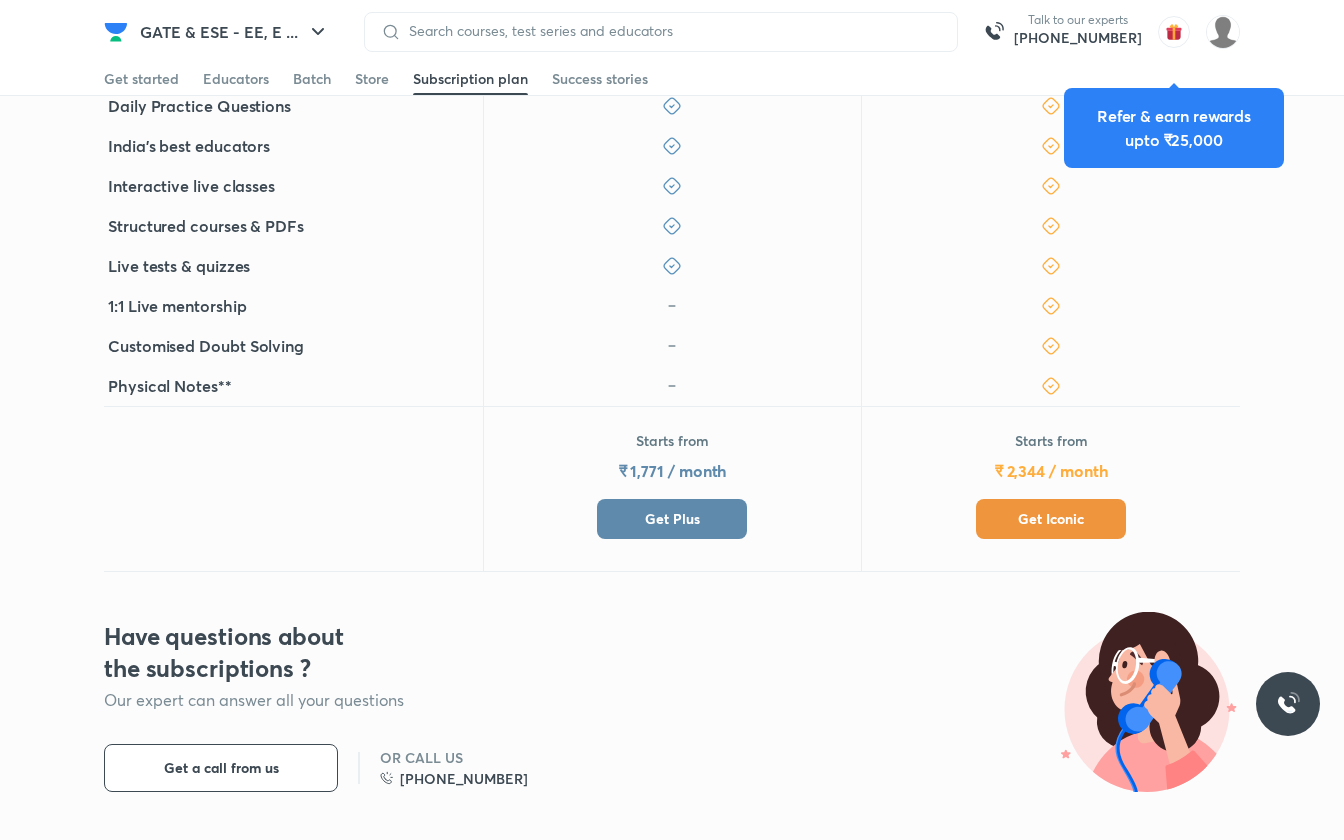 scroll, scrollTop: 557, scrollLeft: 0, axis: vertical 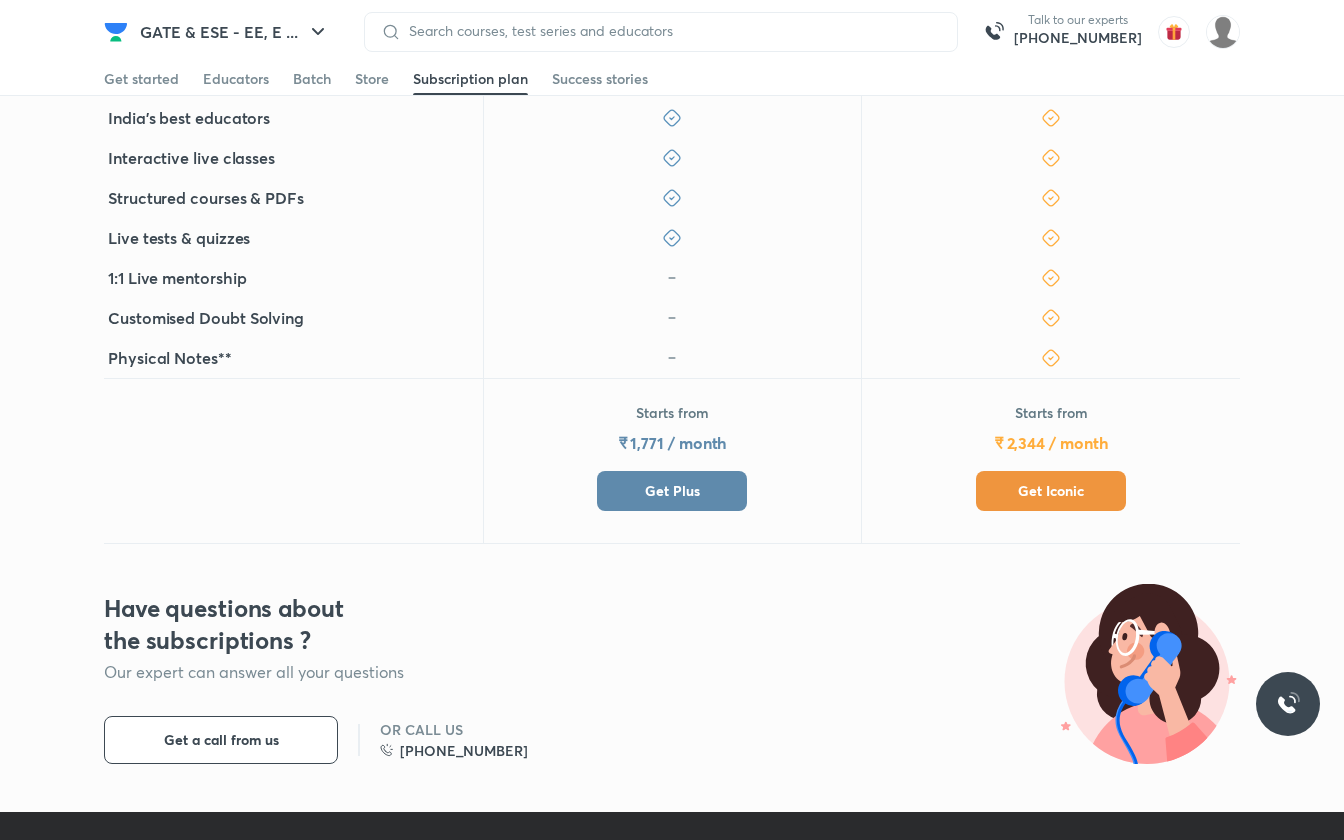 click on "Get Iconic" at bounding box center [1051, 491] 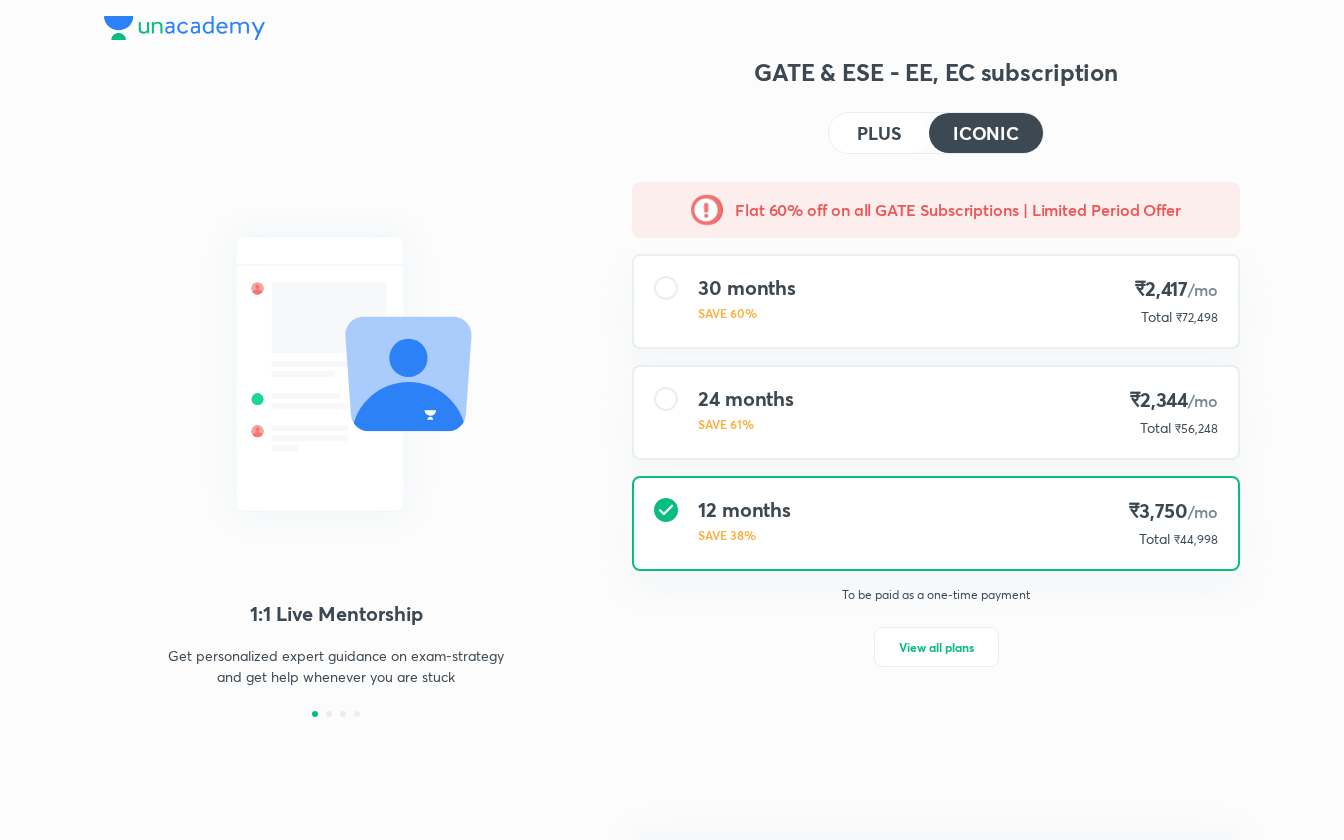 scroll, scrollTop: 0, scrollLeft: 0, axis: both 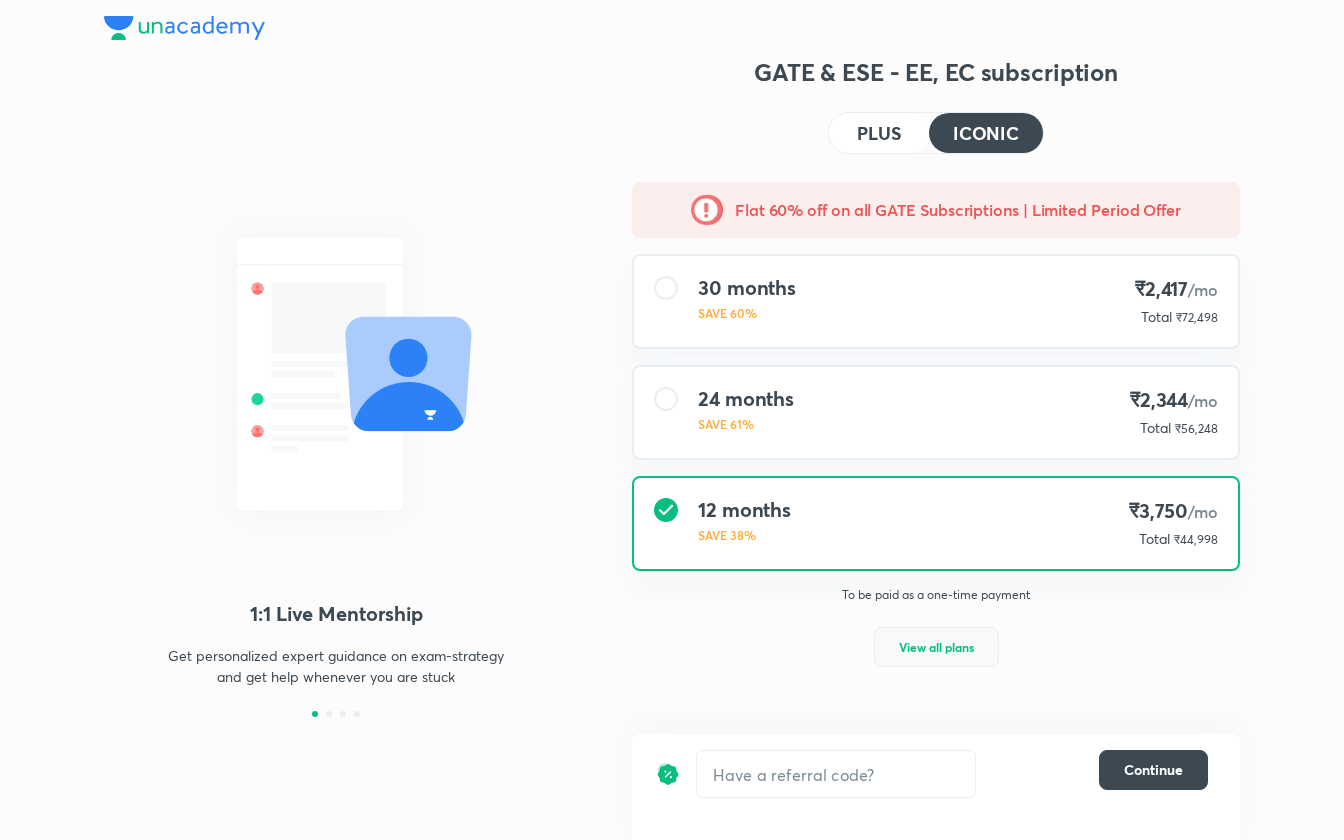 click on "View all plans" at bounding box center [936, 647] 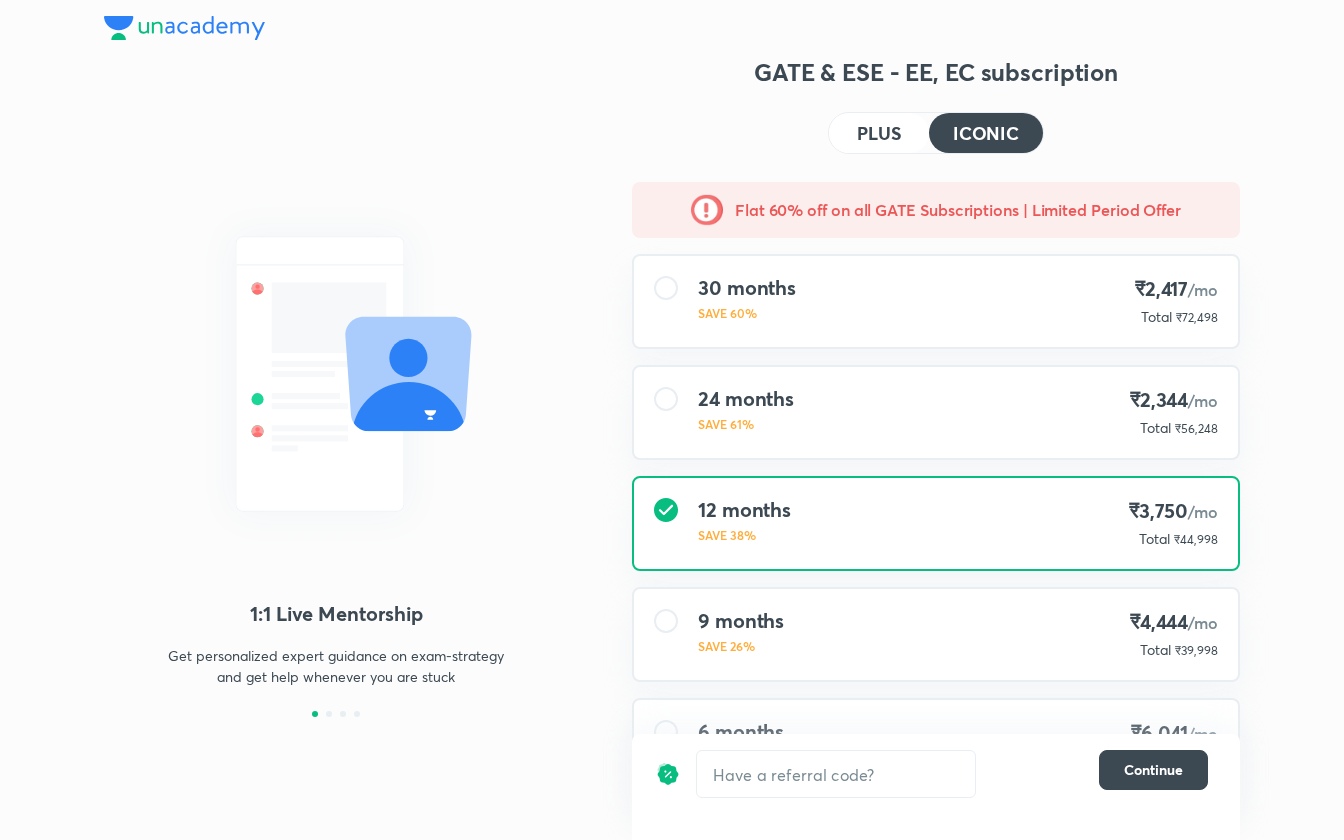 scroll, scrollTop: 101, scrollLeft: 0, axis: vertical 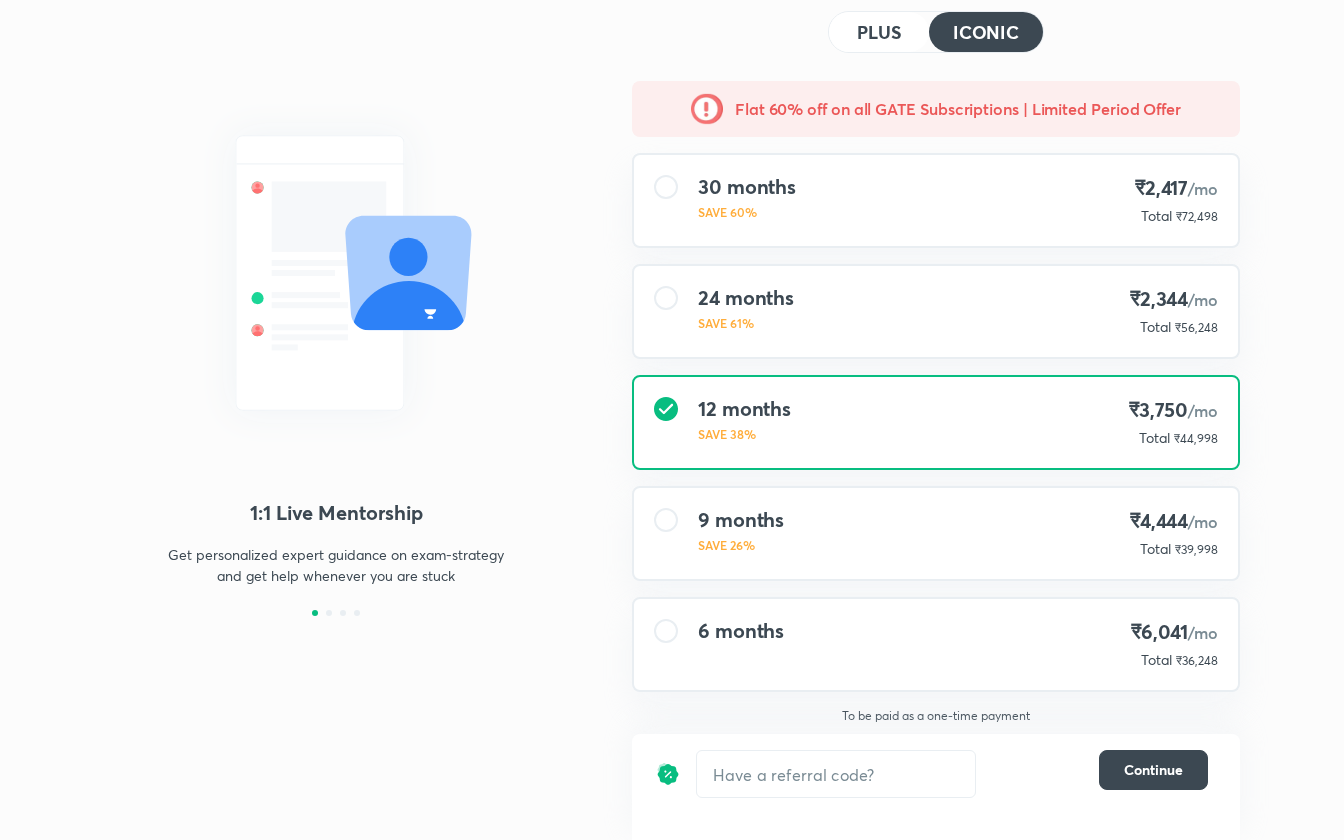 click on "6 months" at bounding box center [741, 631] 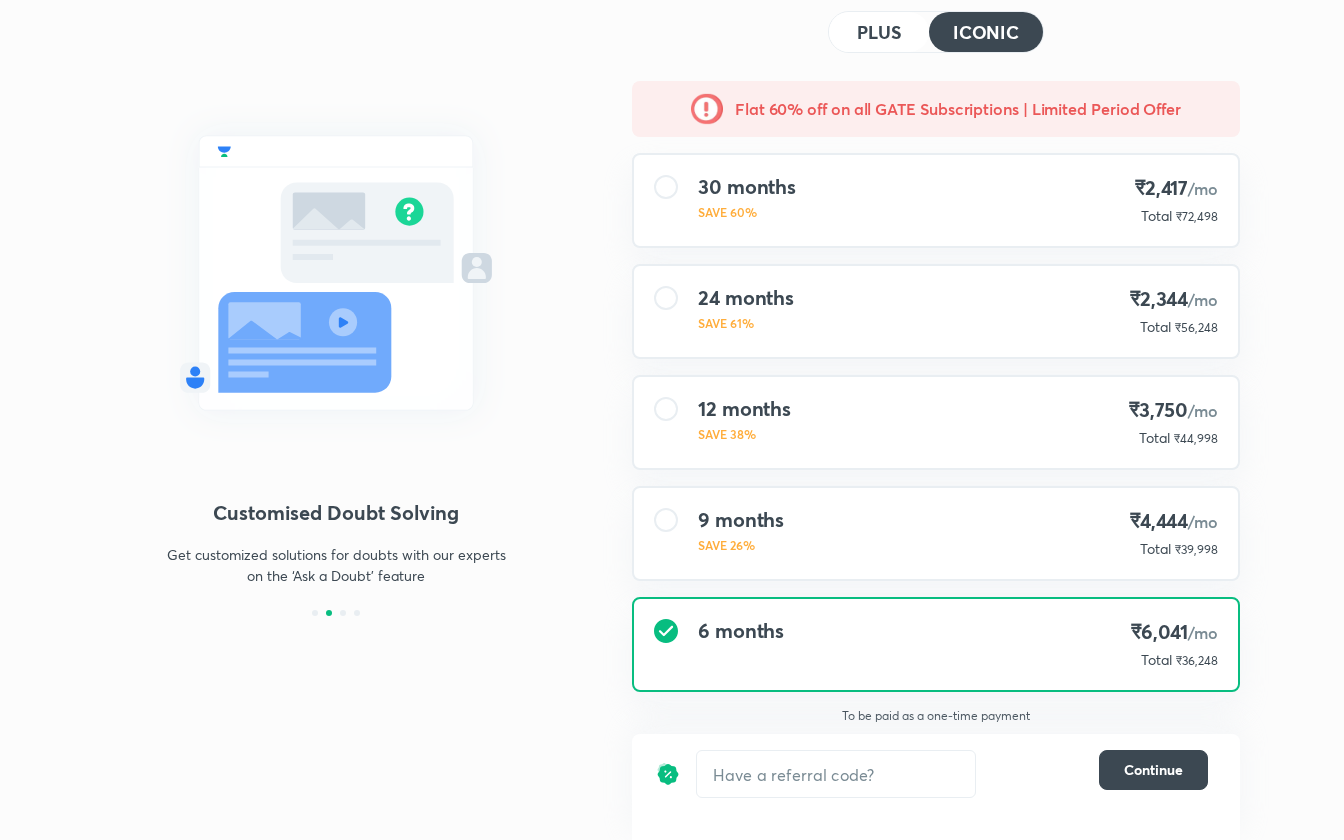 click on "9 months" at bounding box center (741, 520) 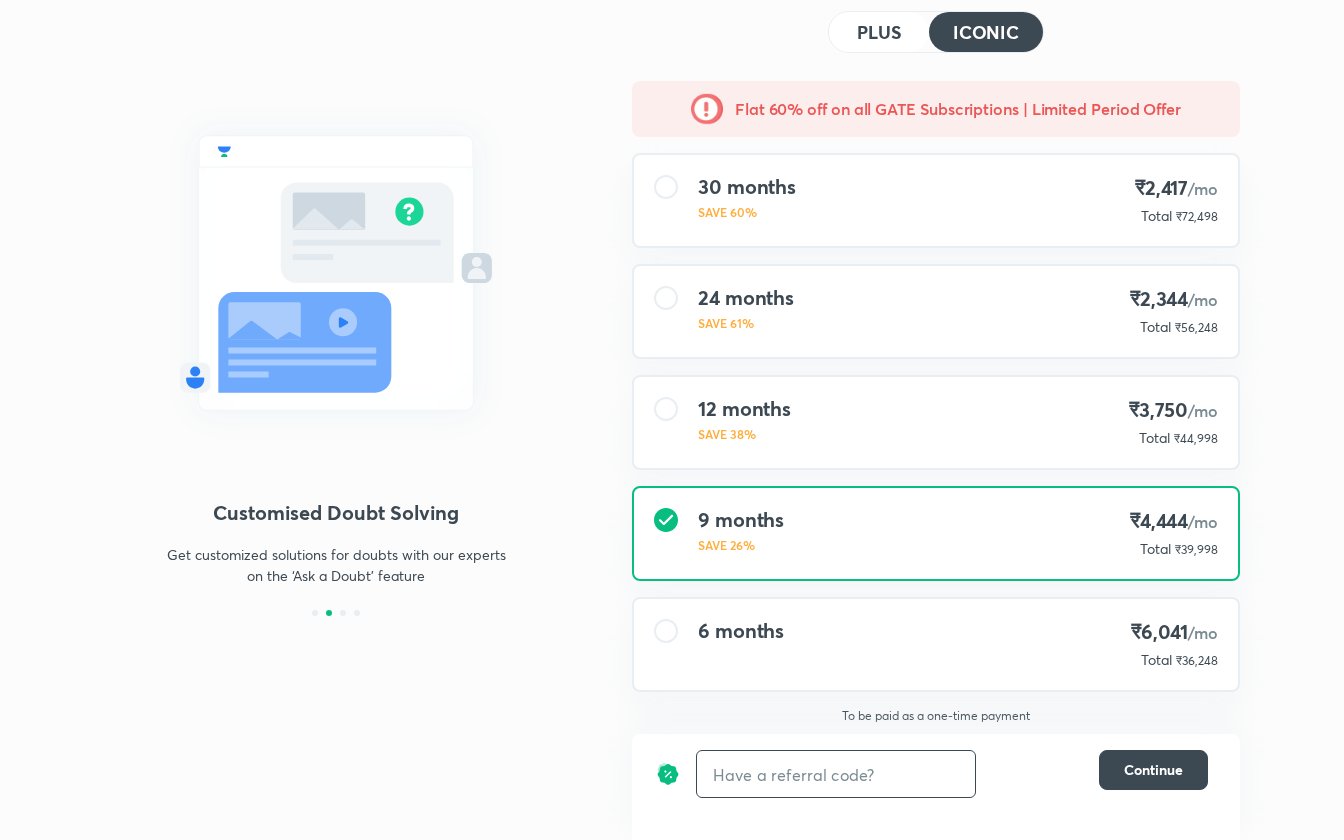 click at bounding box center (836, 774) 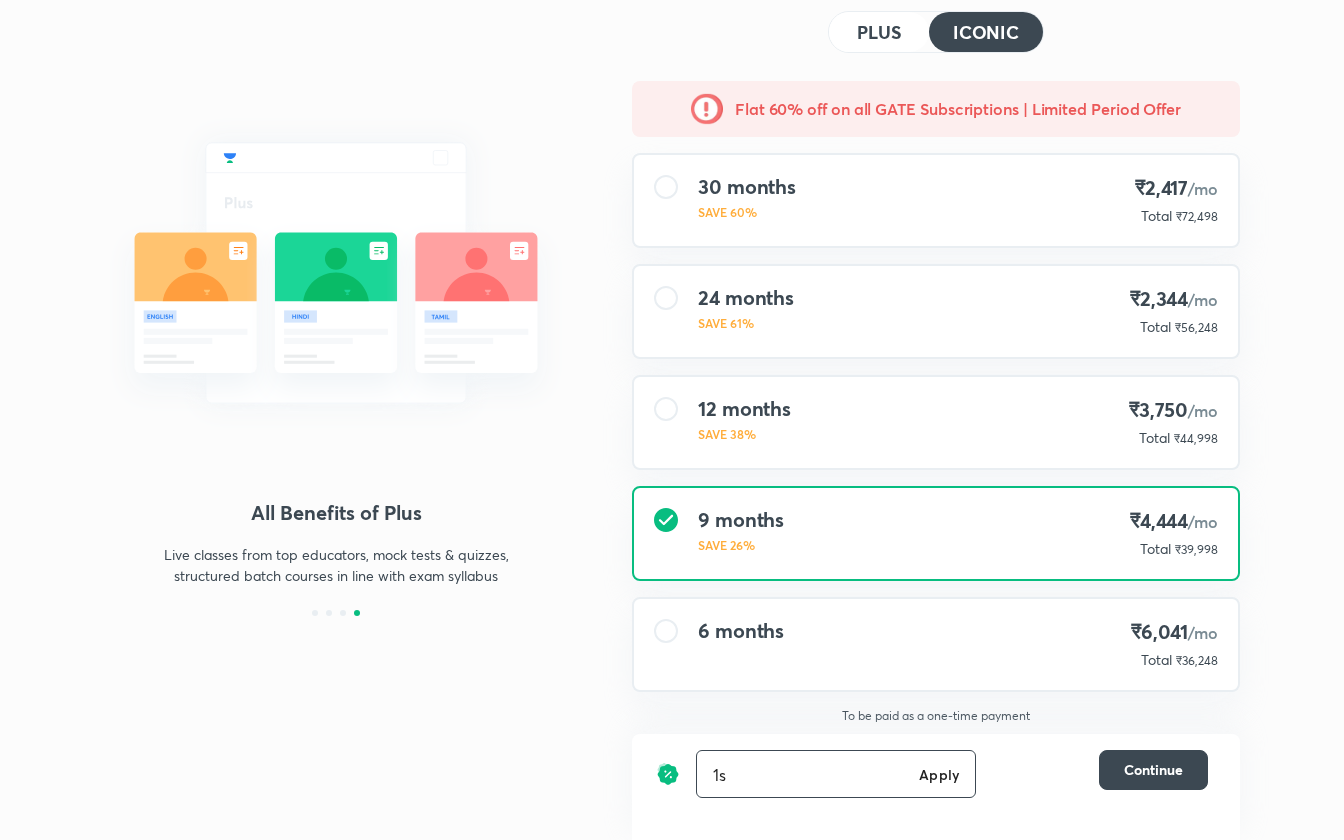 type on "1" 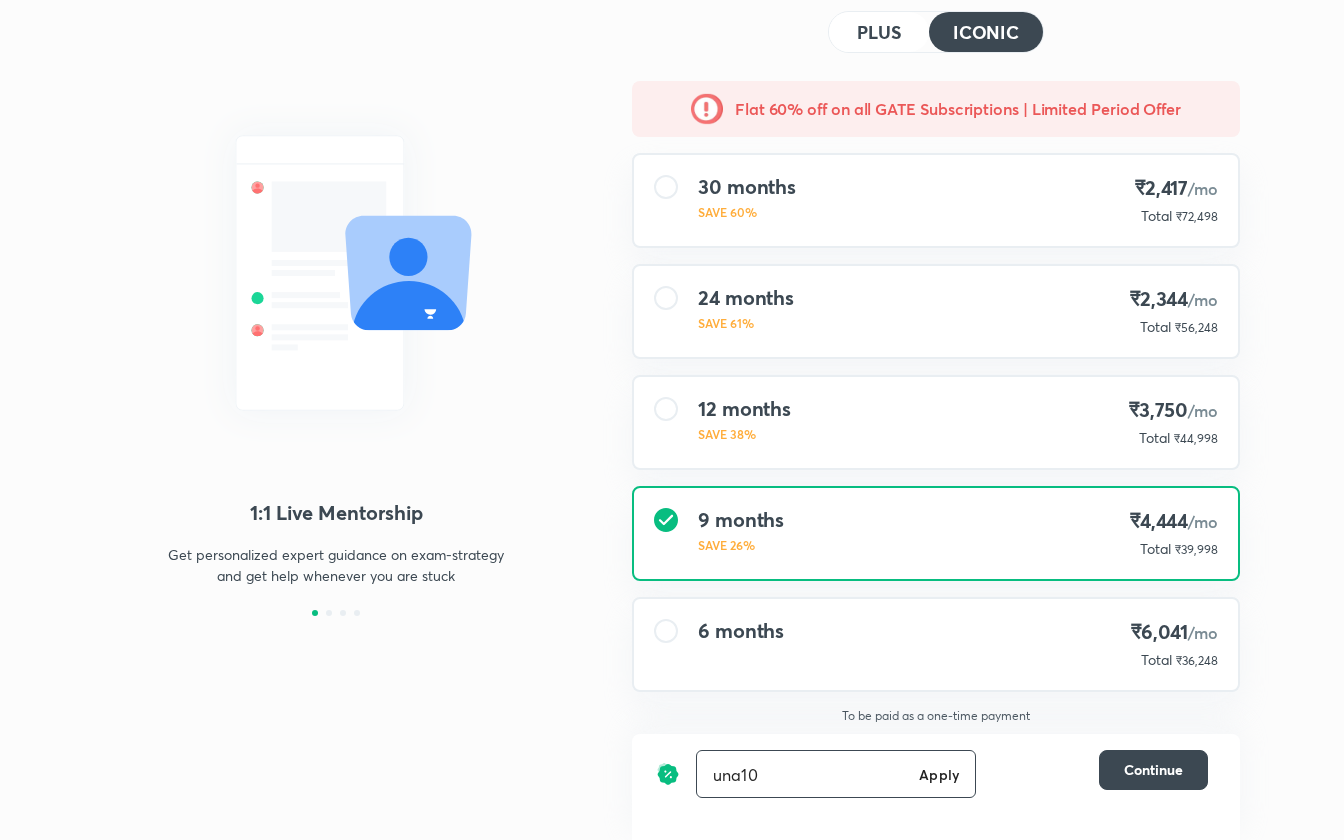 type on "una10" 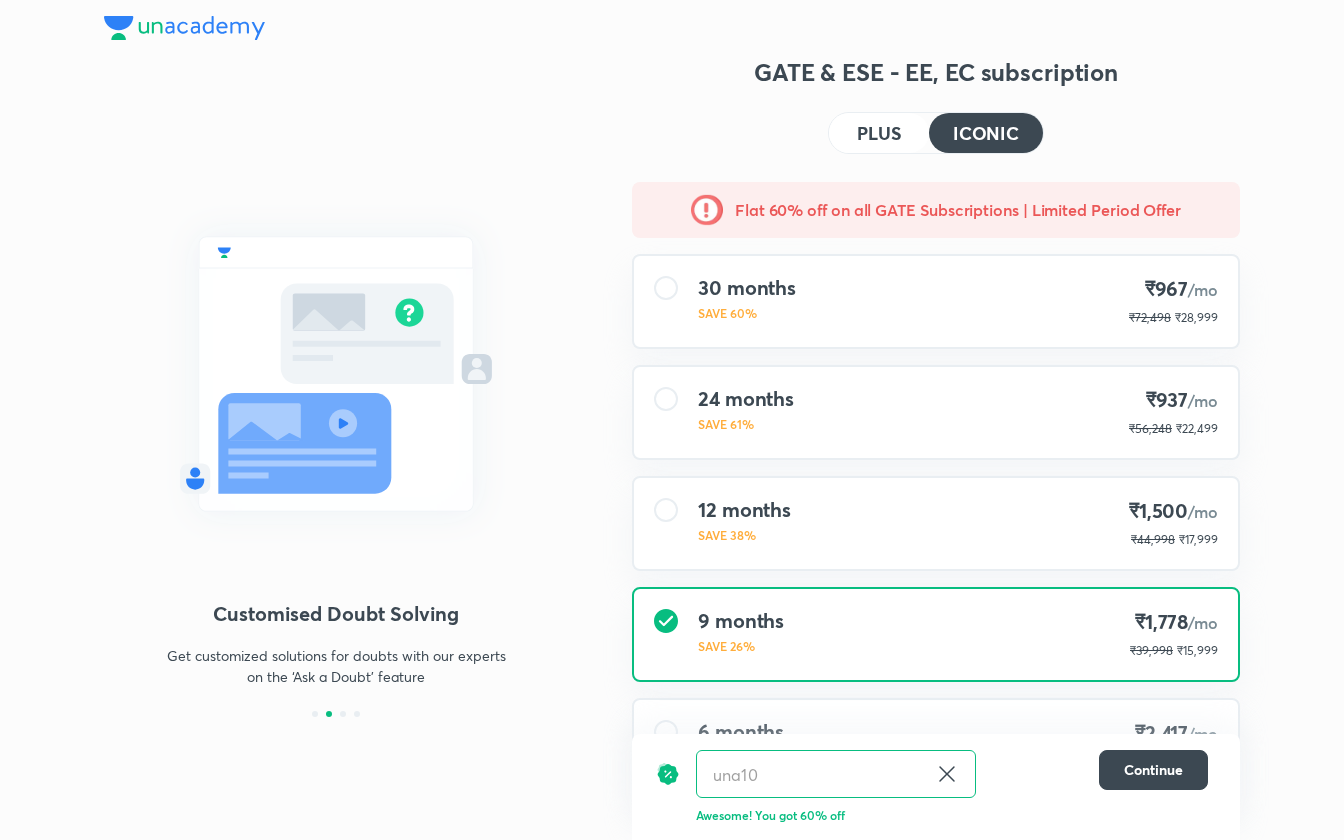 scroll, scrollTop: 101, scrollLeft: 0, axis: vertical 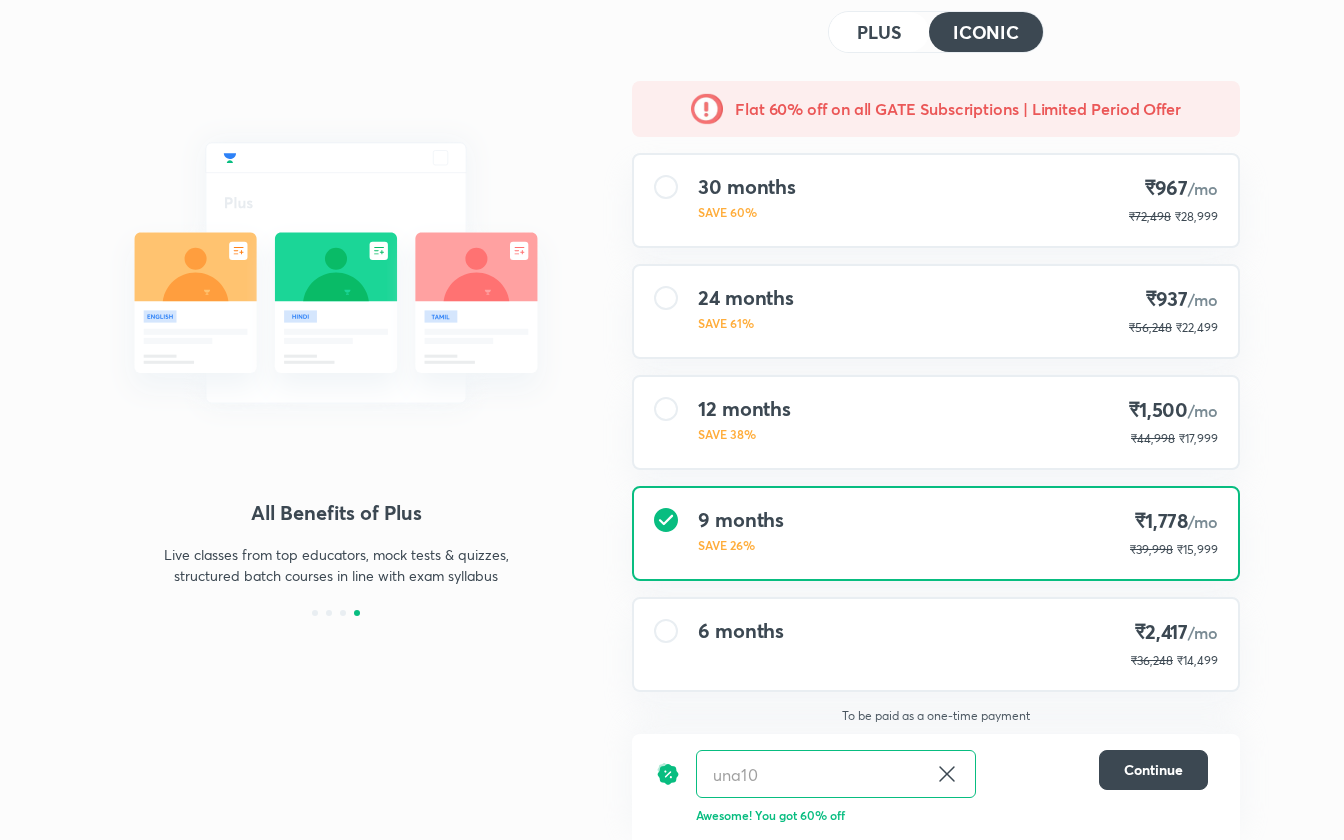 click 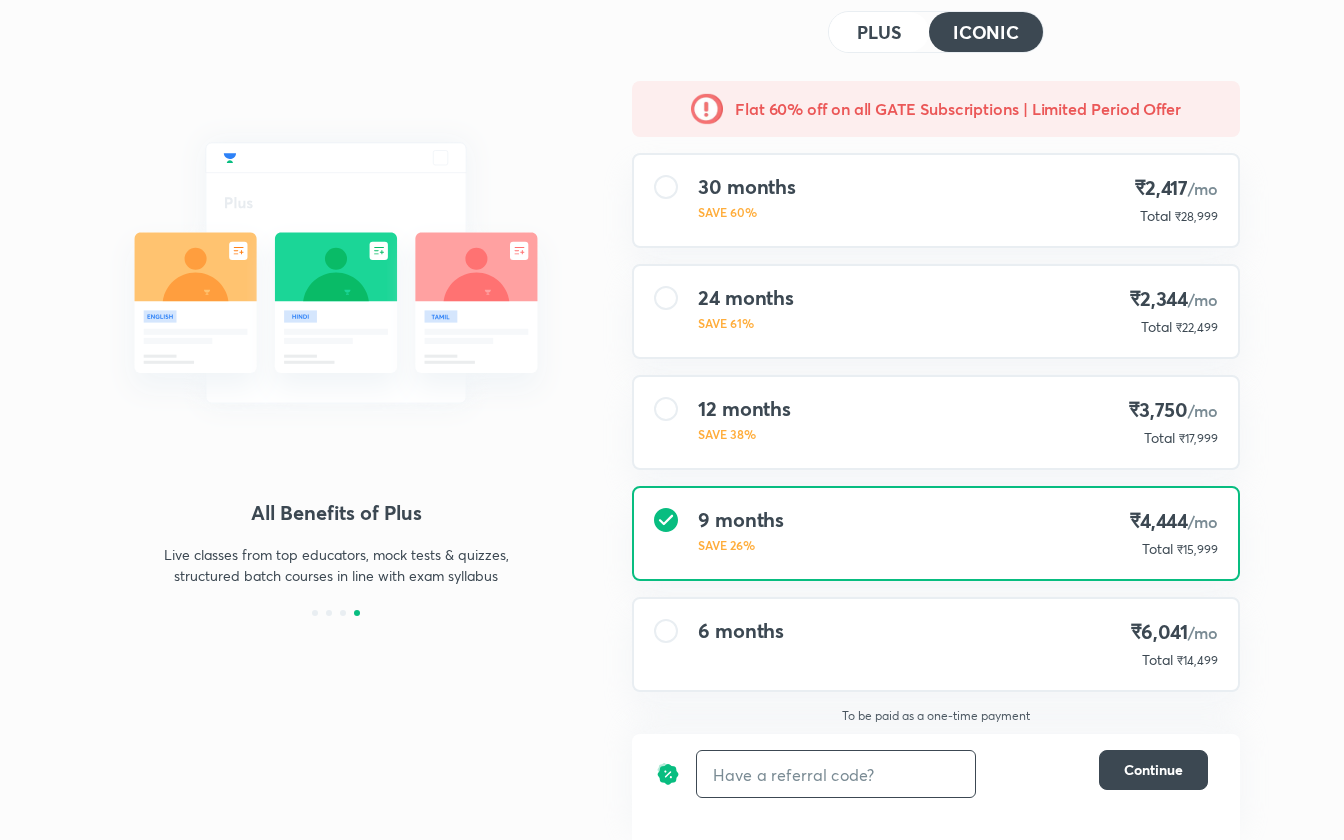 scroll, scrollTop: 0, scrollLeft: 0, axis: both 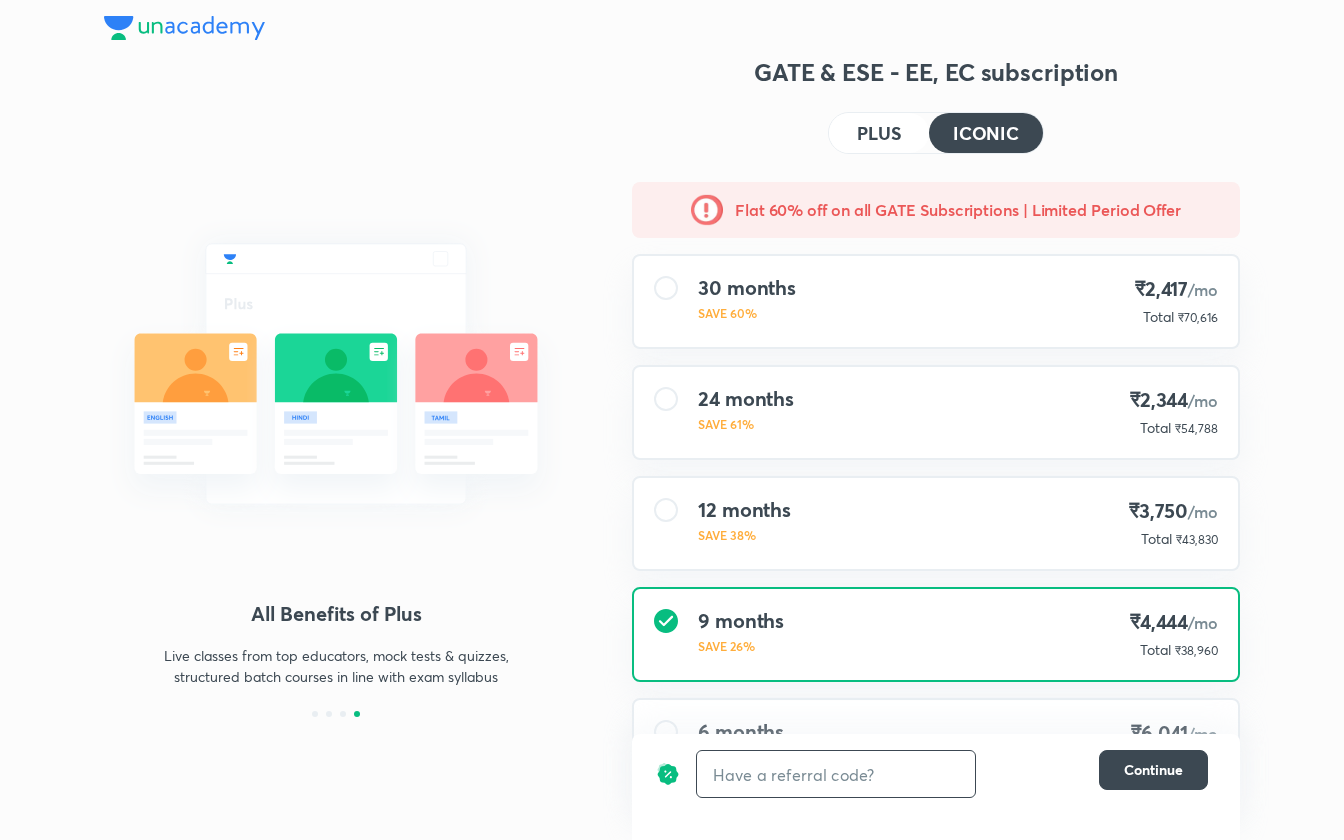 click at bounding box center [836, 774] 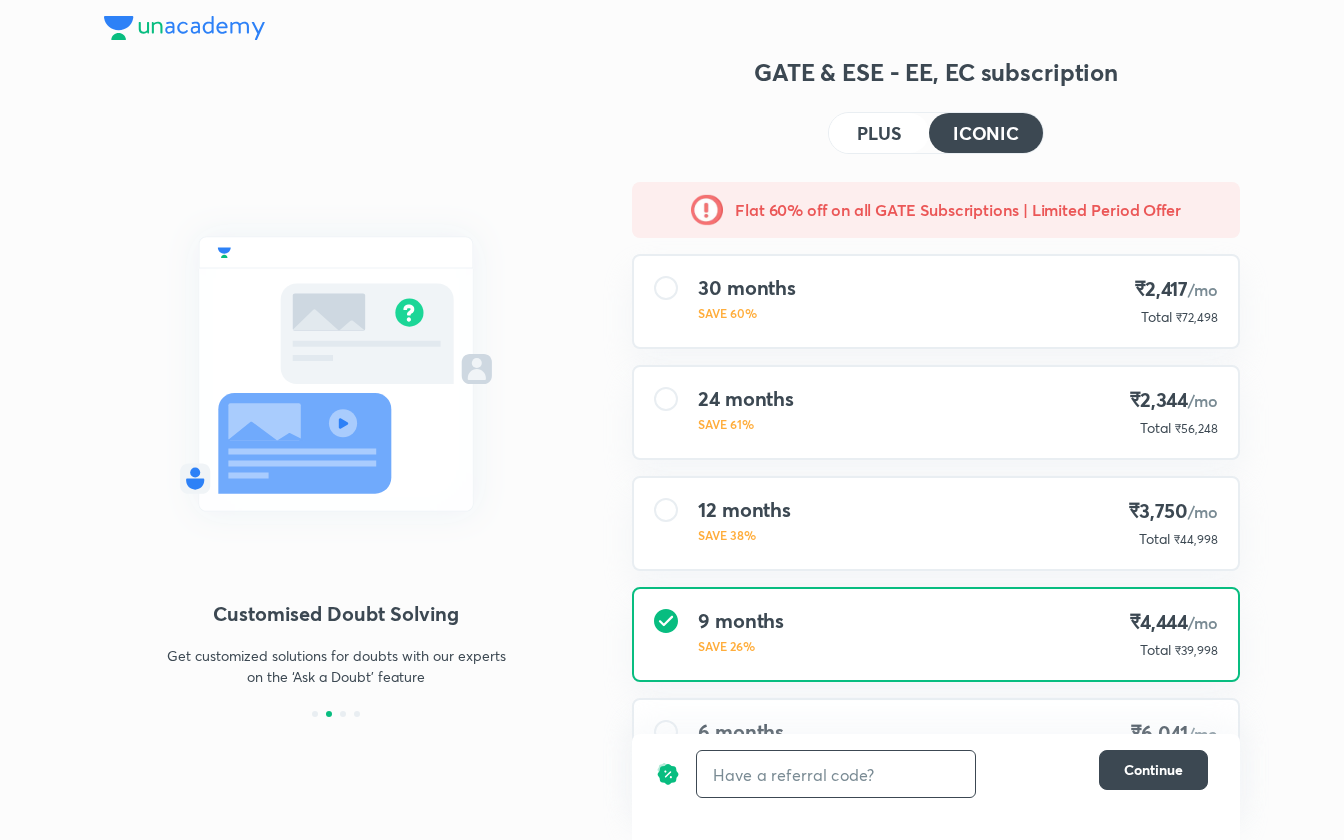 click at bounding box center [836, 774] 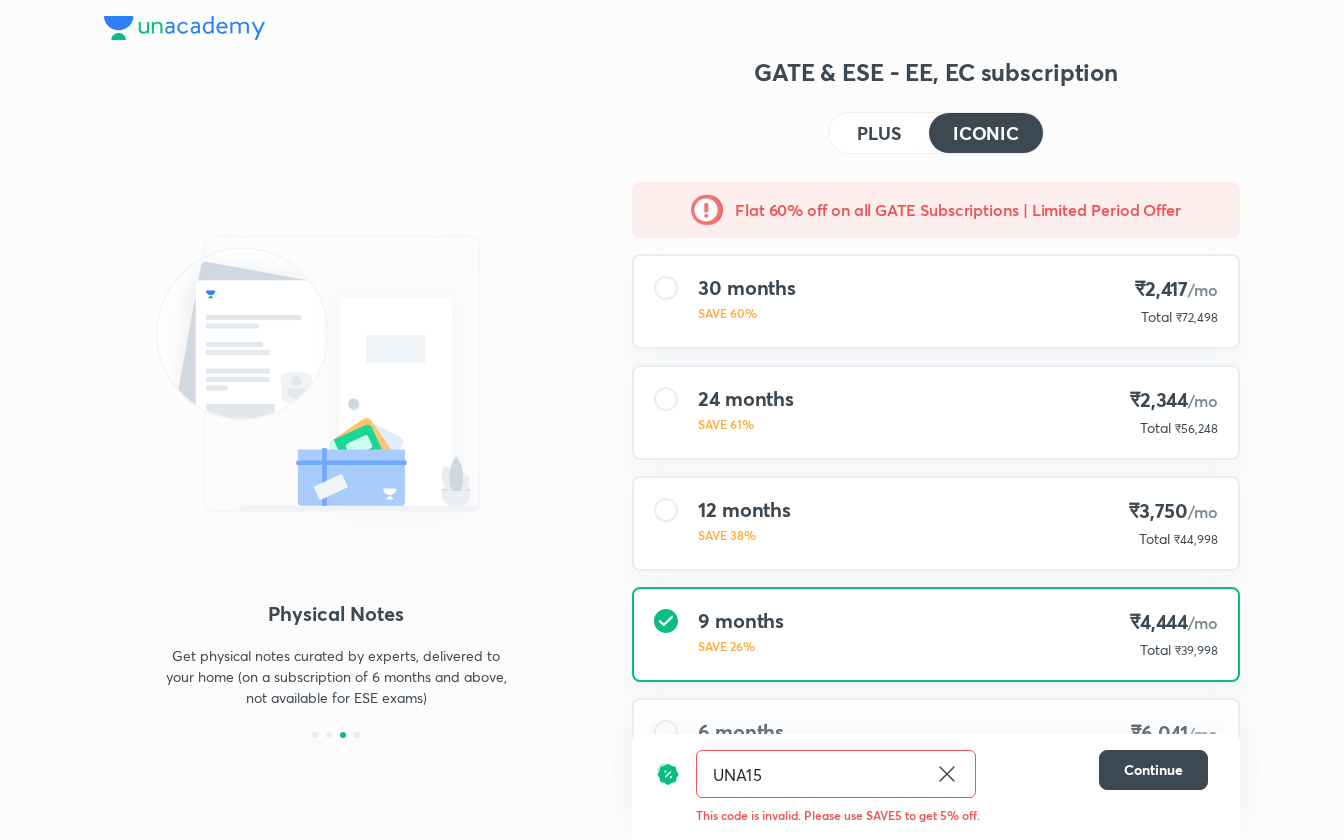 scroll, scrollTop: 101, scrollLeft: 0, axis: vertical 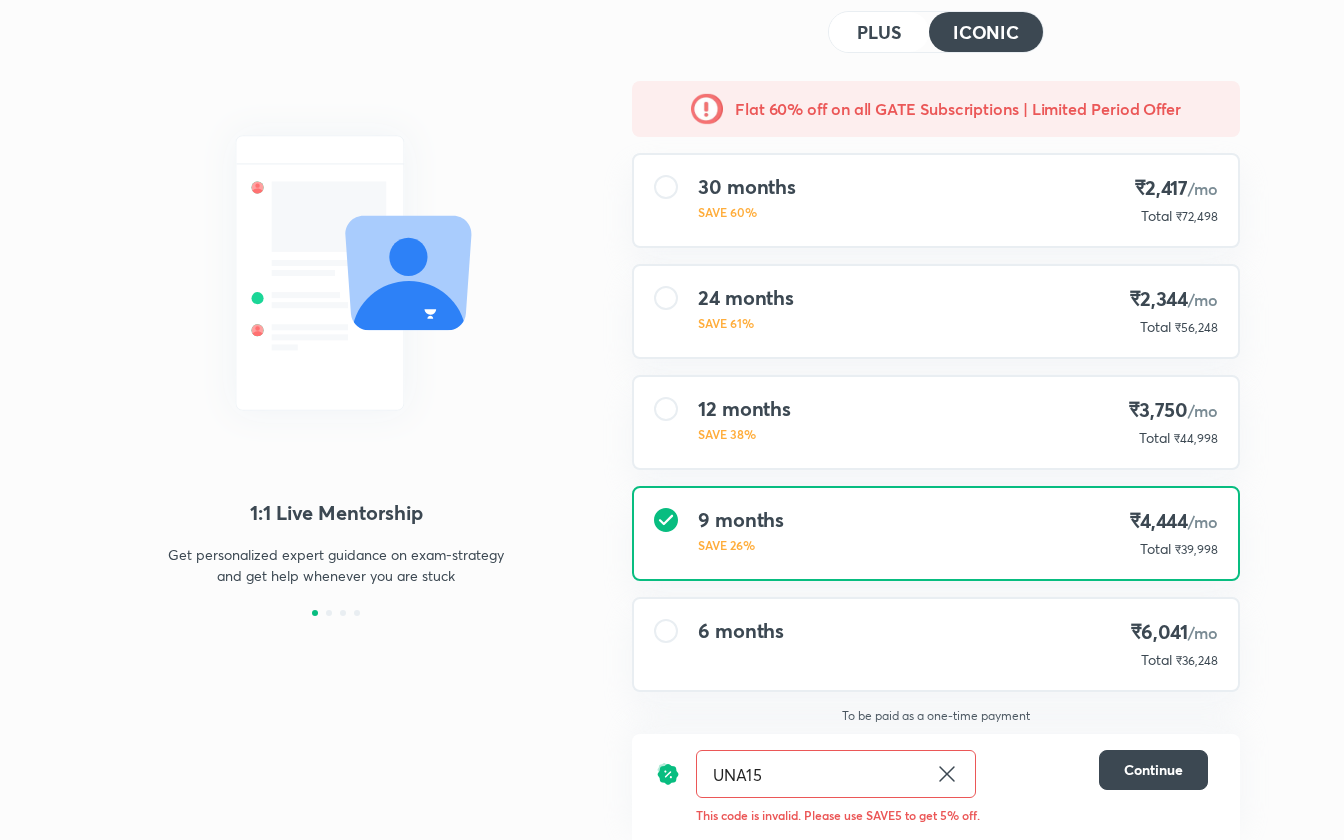 type on "UNA1" 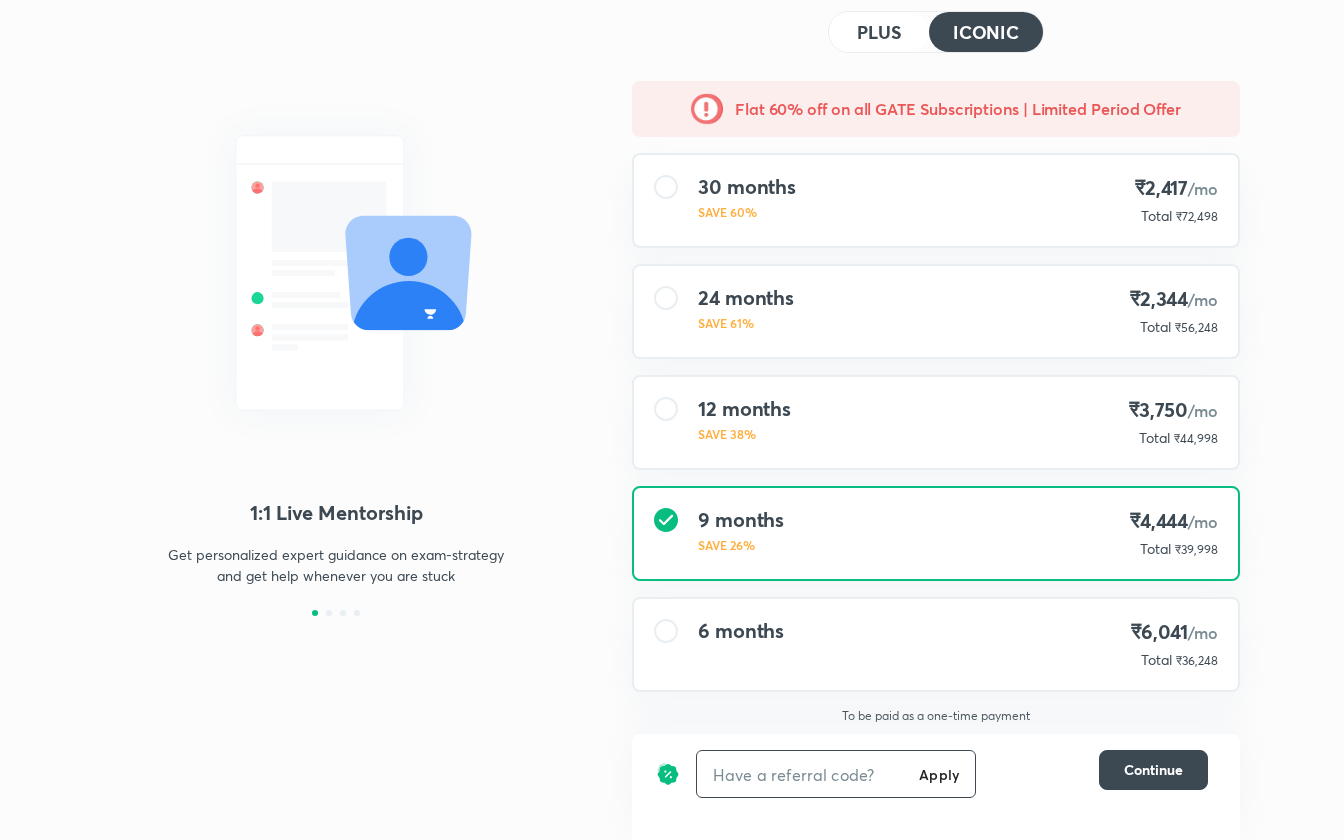 scroll, scrollTop: 0, scrollLeft: 0, axis: both 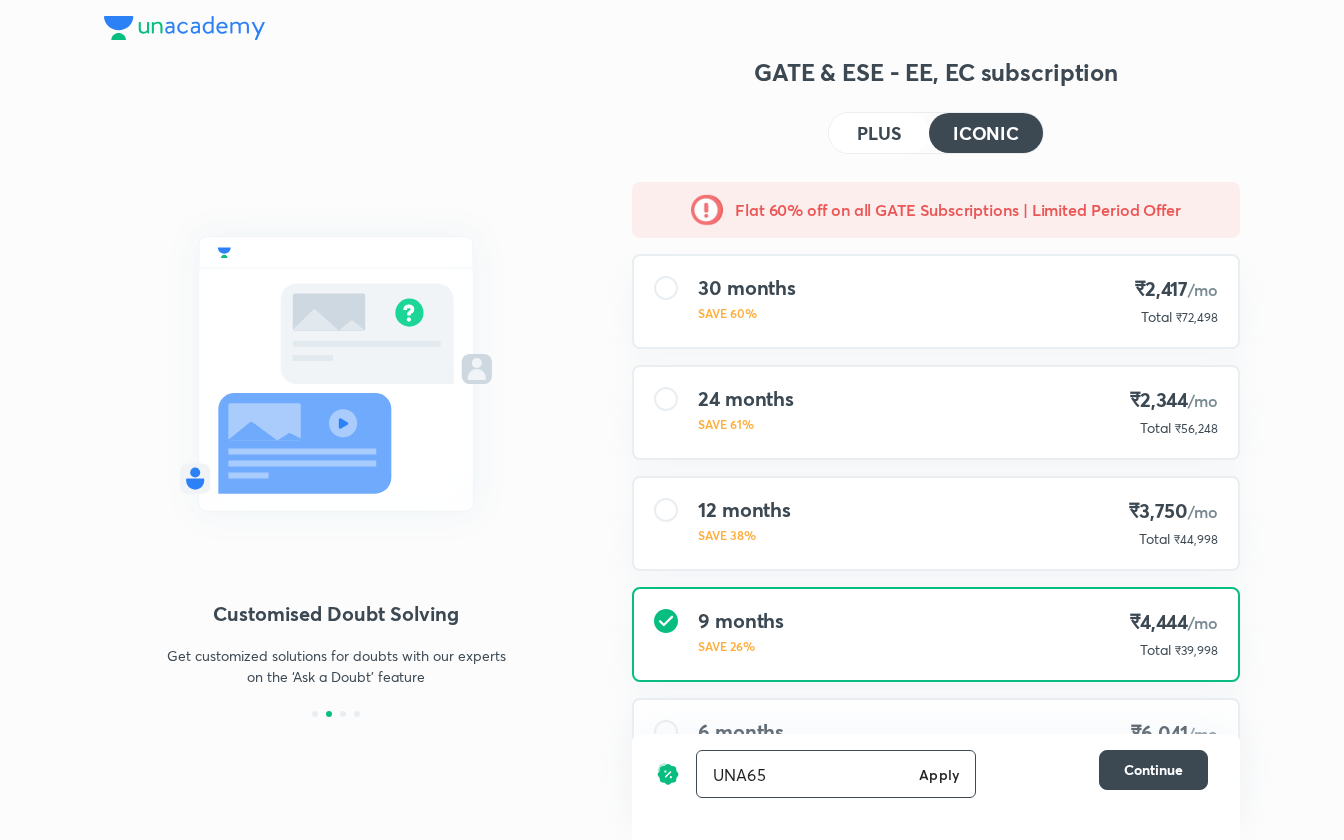 click on "UNA65 Apply ​" at bounding box center (836, 774) 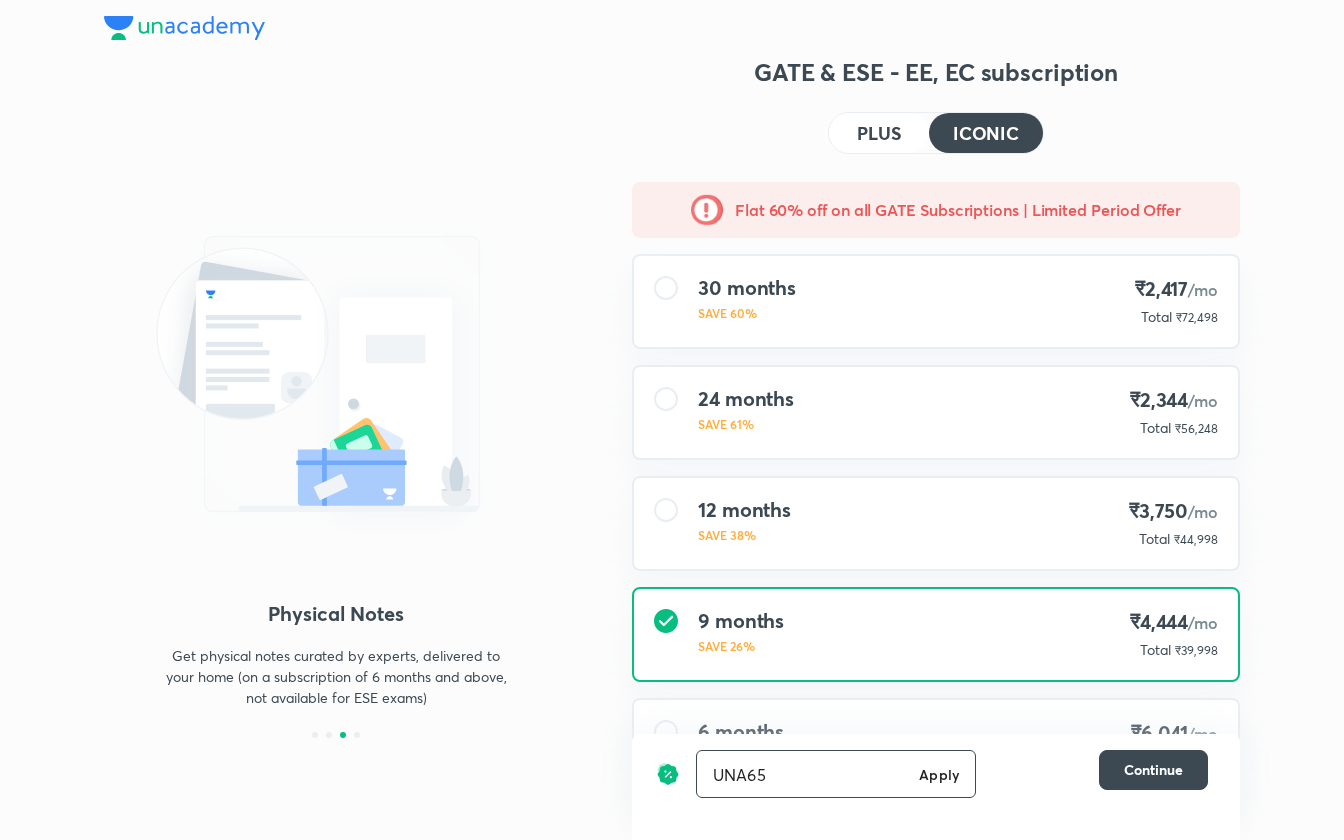 click on "Apply" at bounding box center (939, 774) 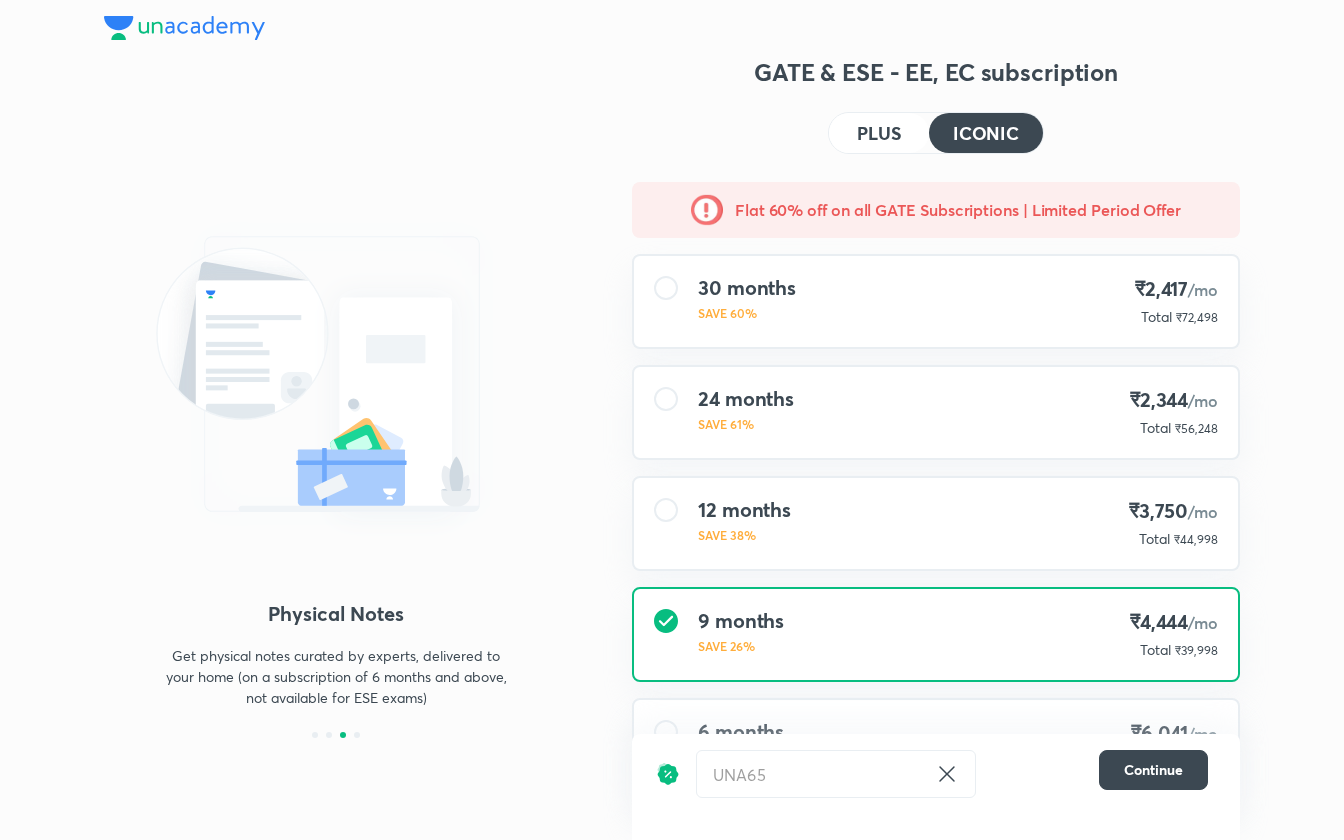 scroll, scrollTop: 101, scrollLeft: 0, axis: vertical 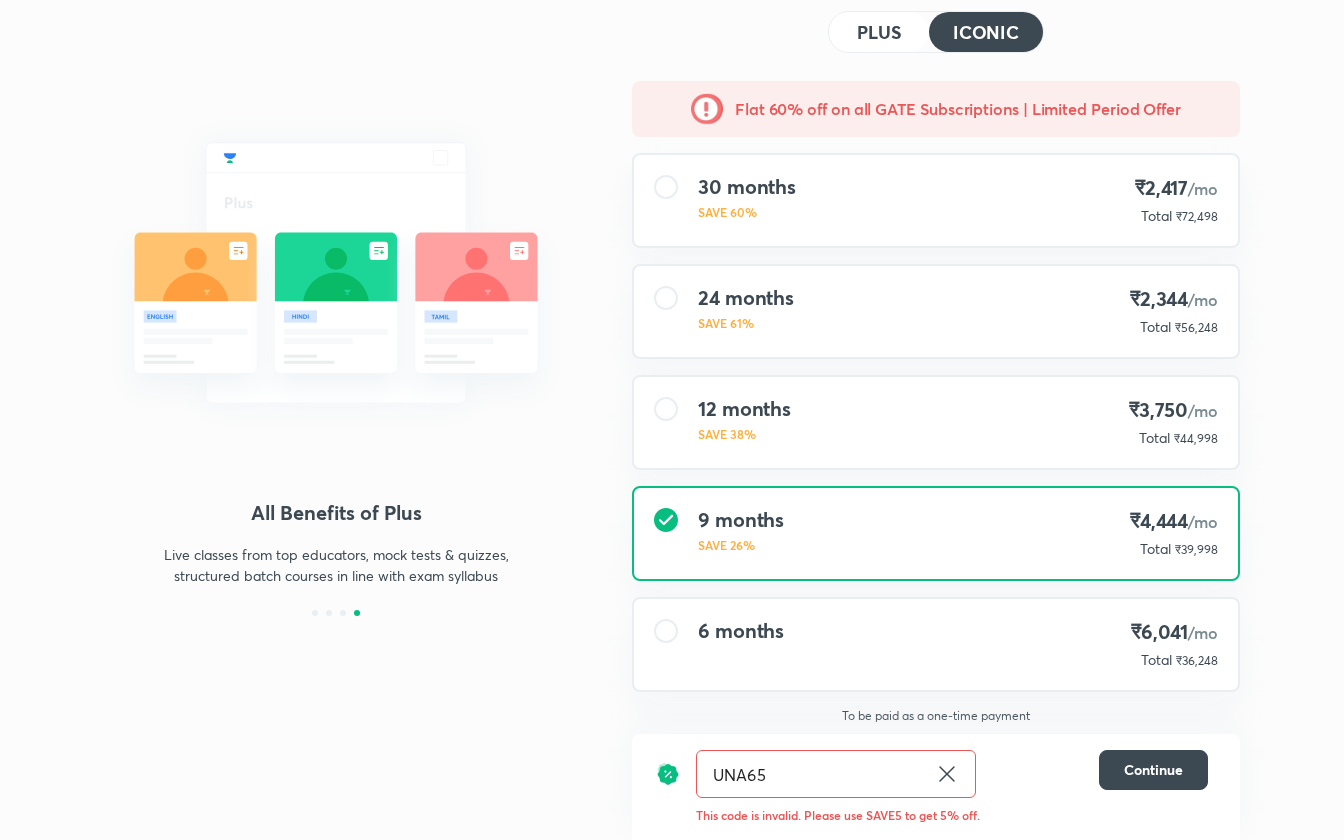 click on "UNA65" at bounding box center [812, 774] 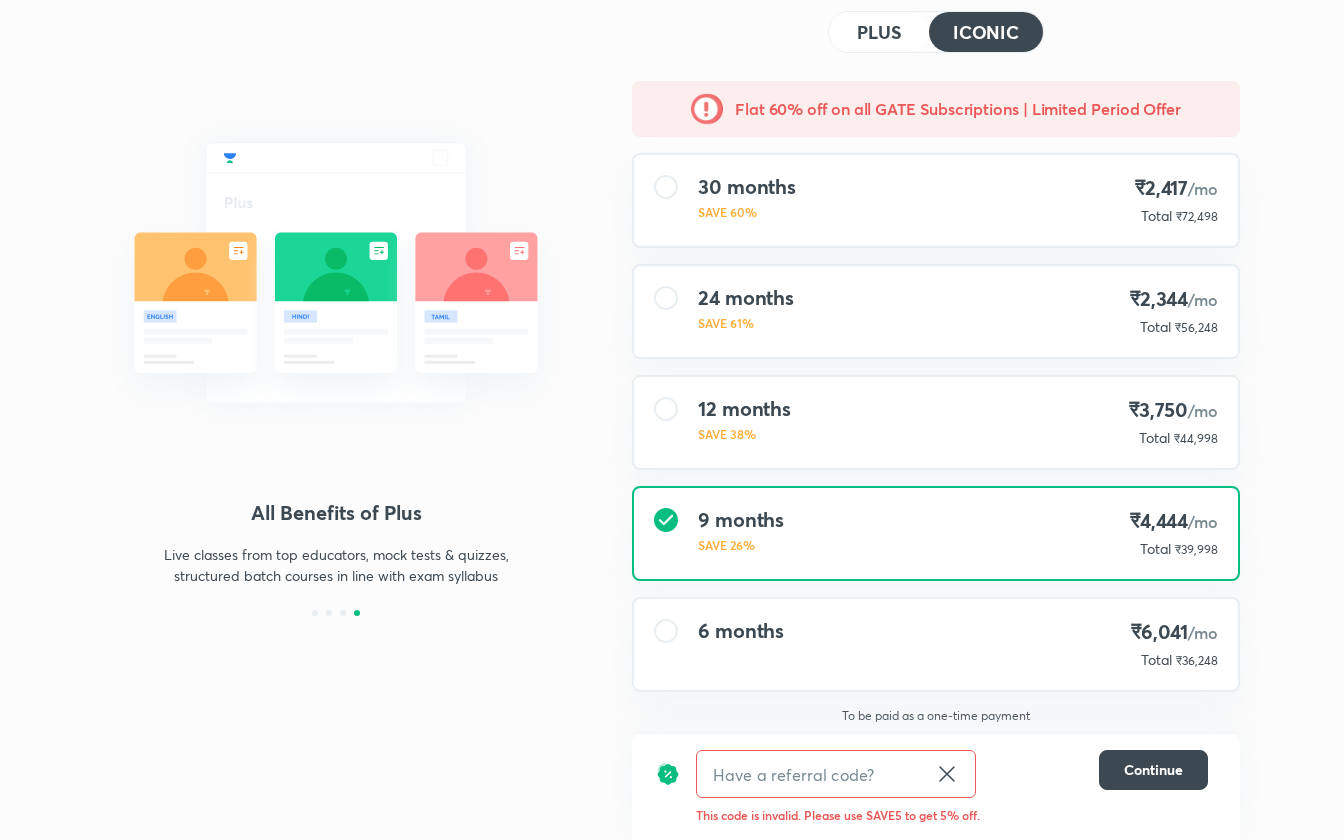 scroll, scrollTop: 0, scrollLeft: 0, axis: both 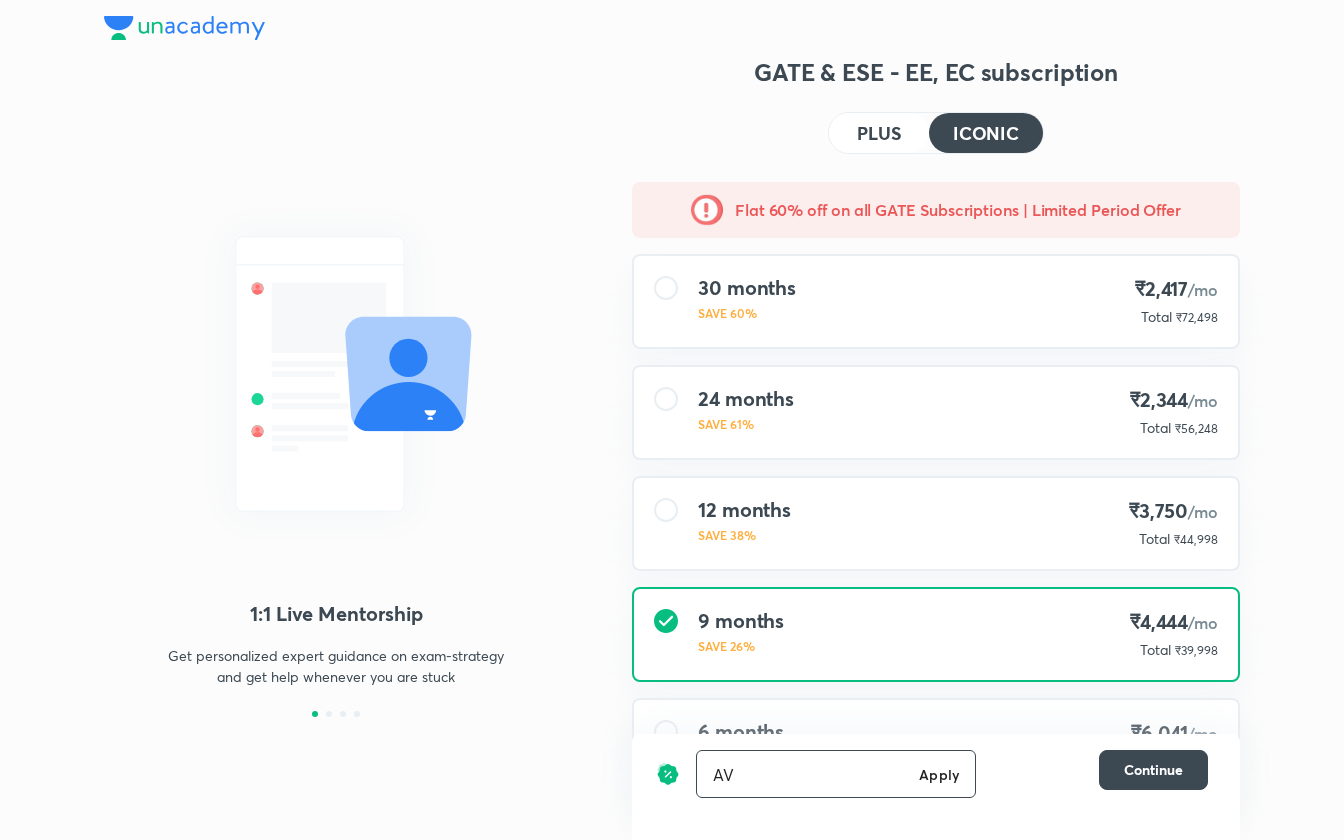 type on "A" 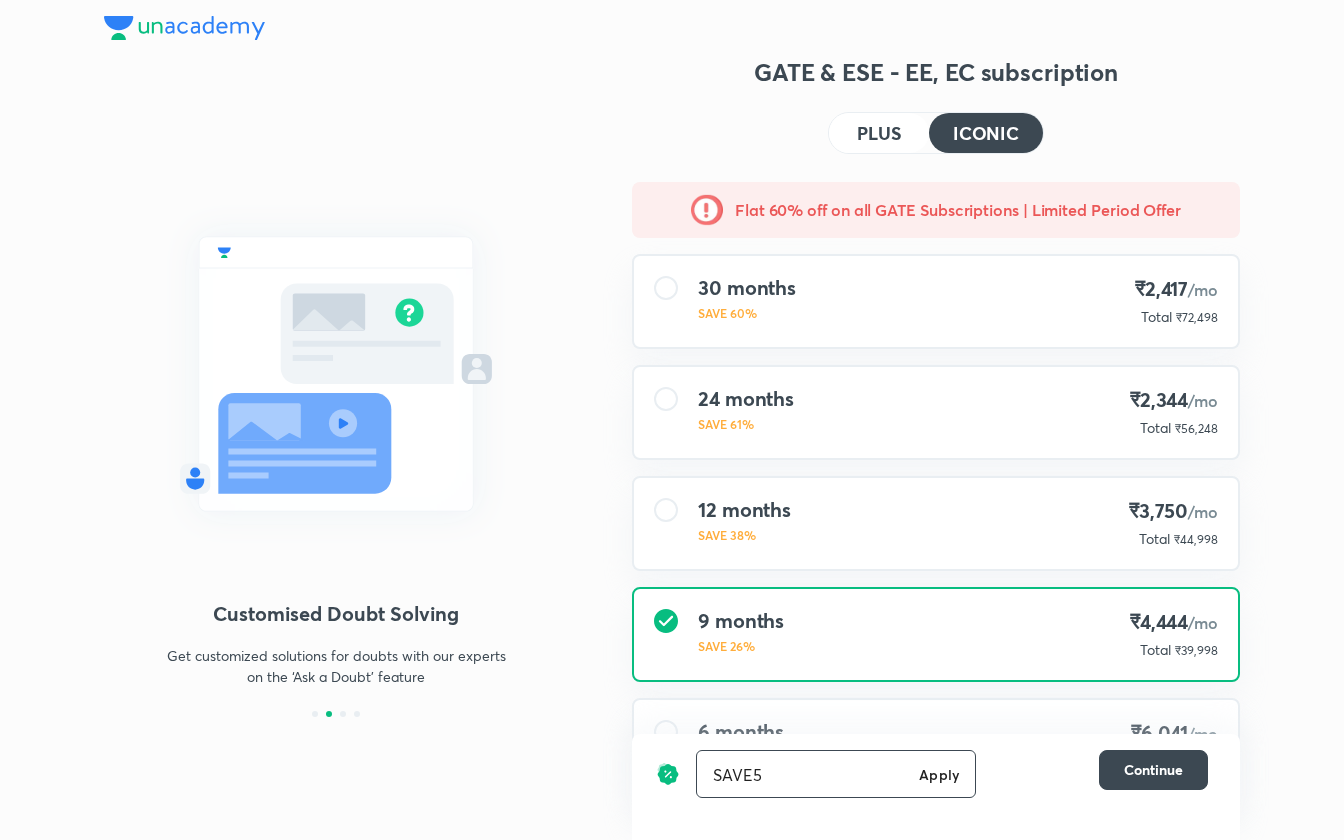 type on "SAVE5" 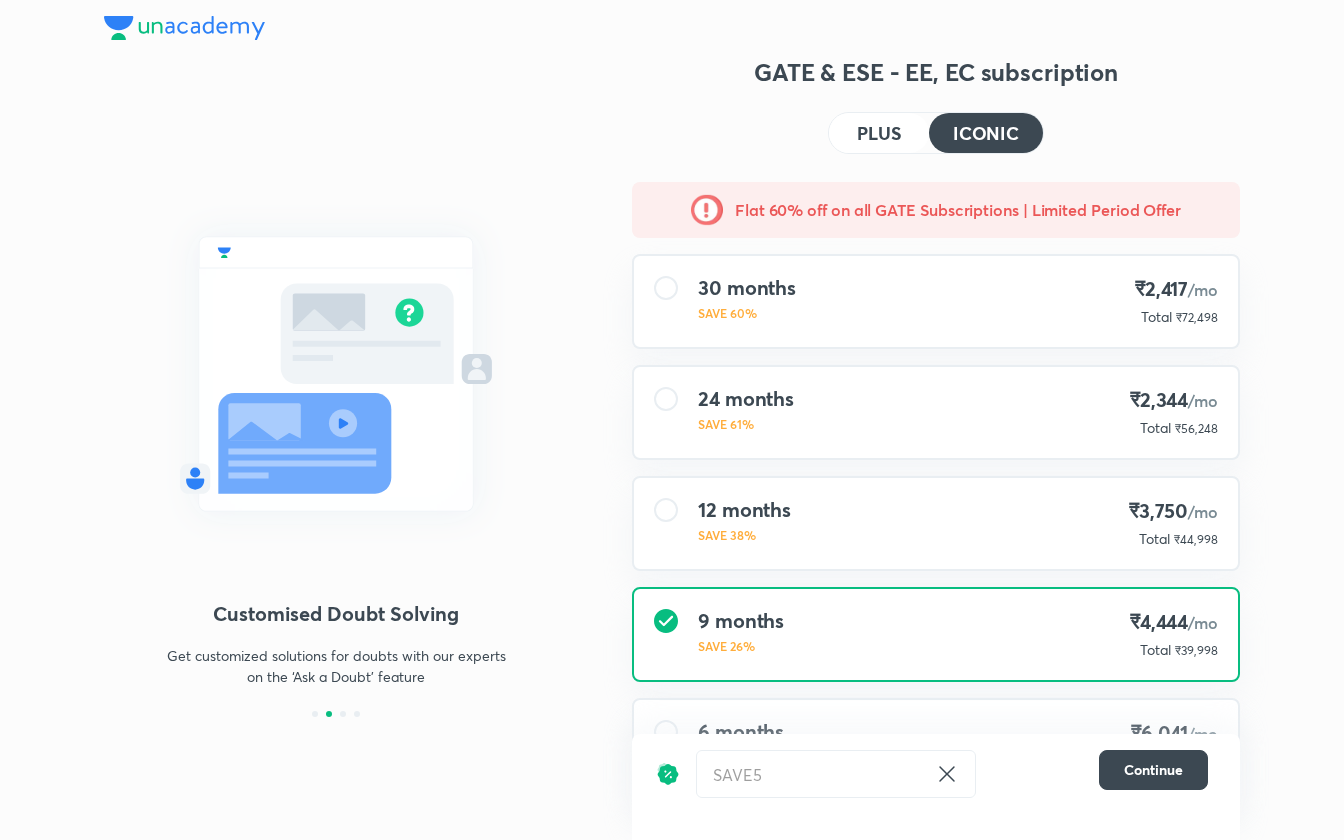 scroll, scrollTop: 101, scrollLeft: 0, axis: vertical 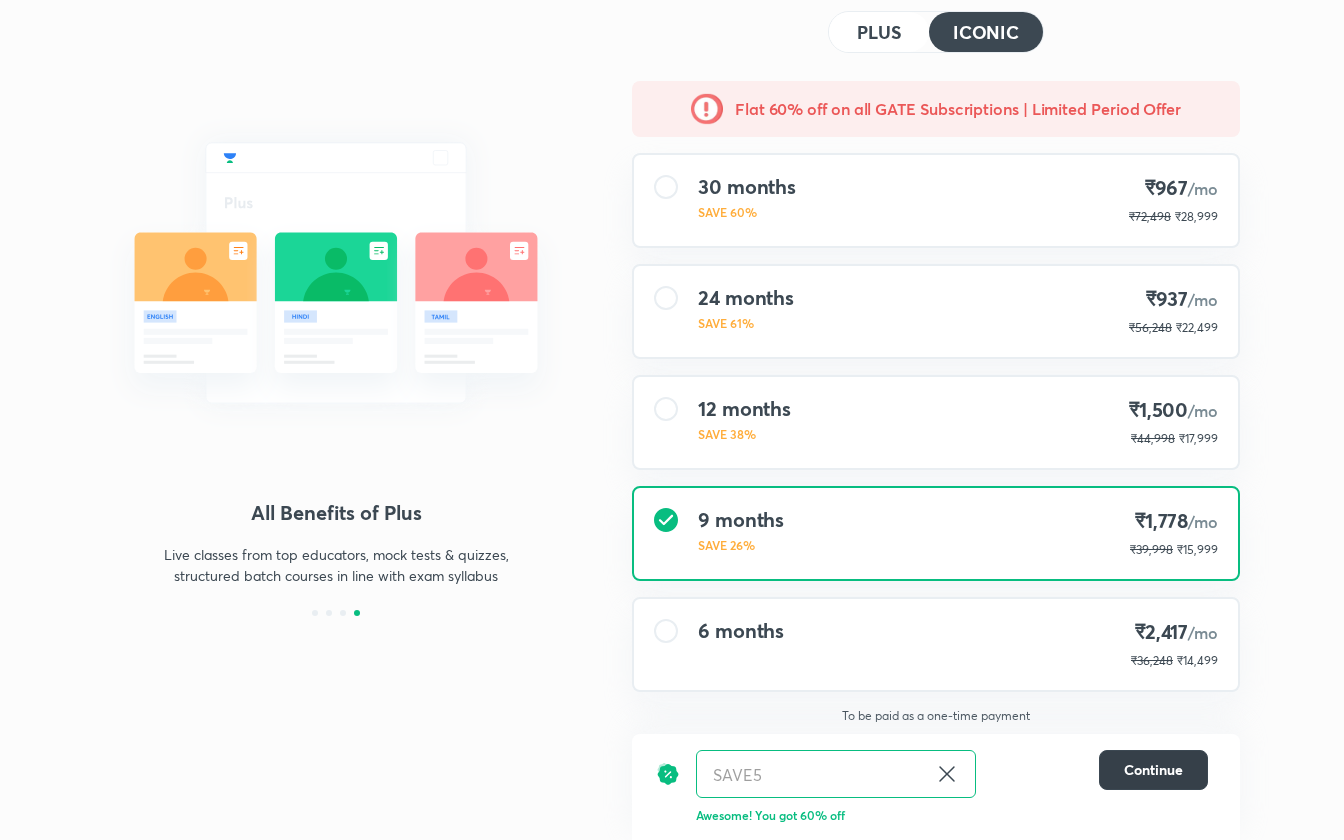 click on "Continue" at bounding box center (1153, 770) 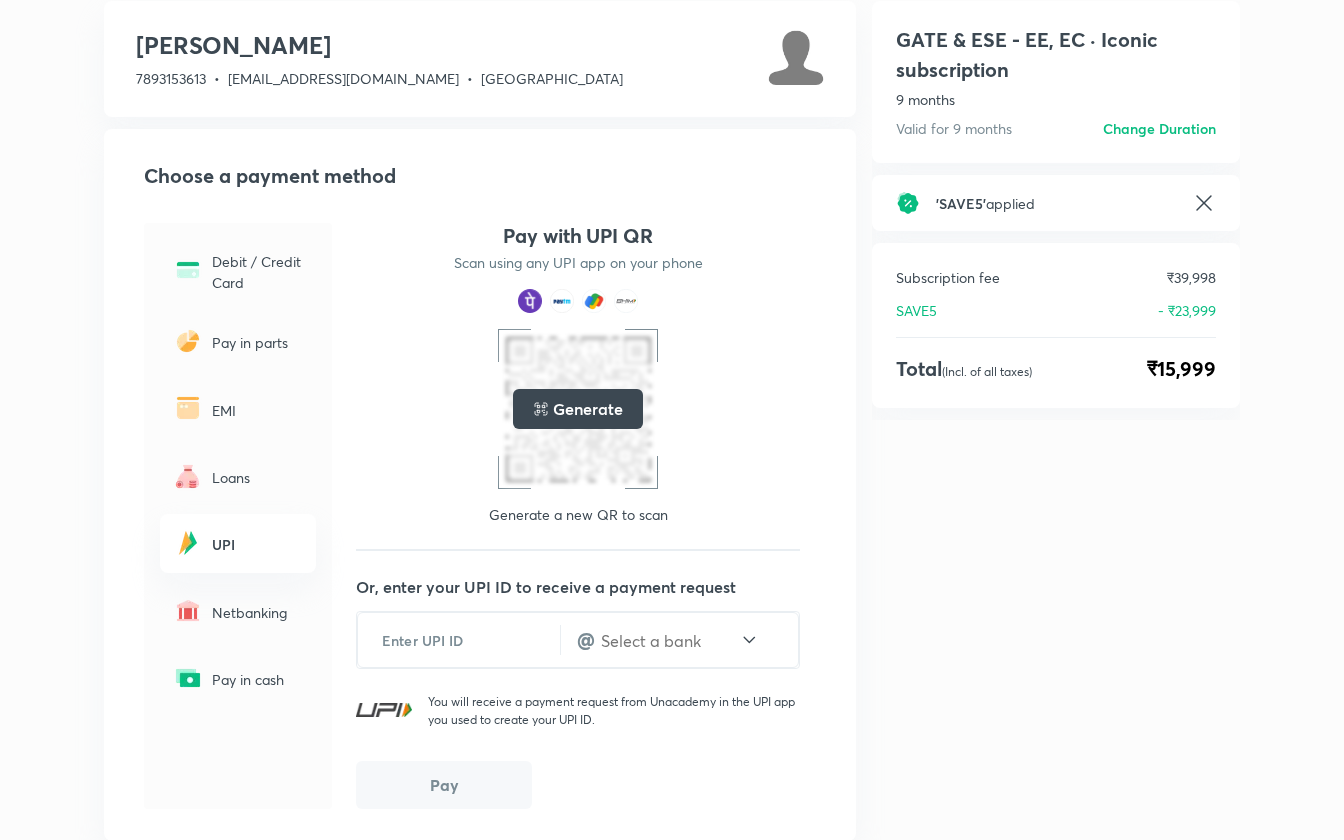scroll, scrollTop: 198, scrollLeft: 0, axis: vertical 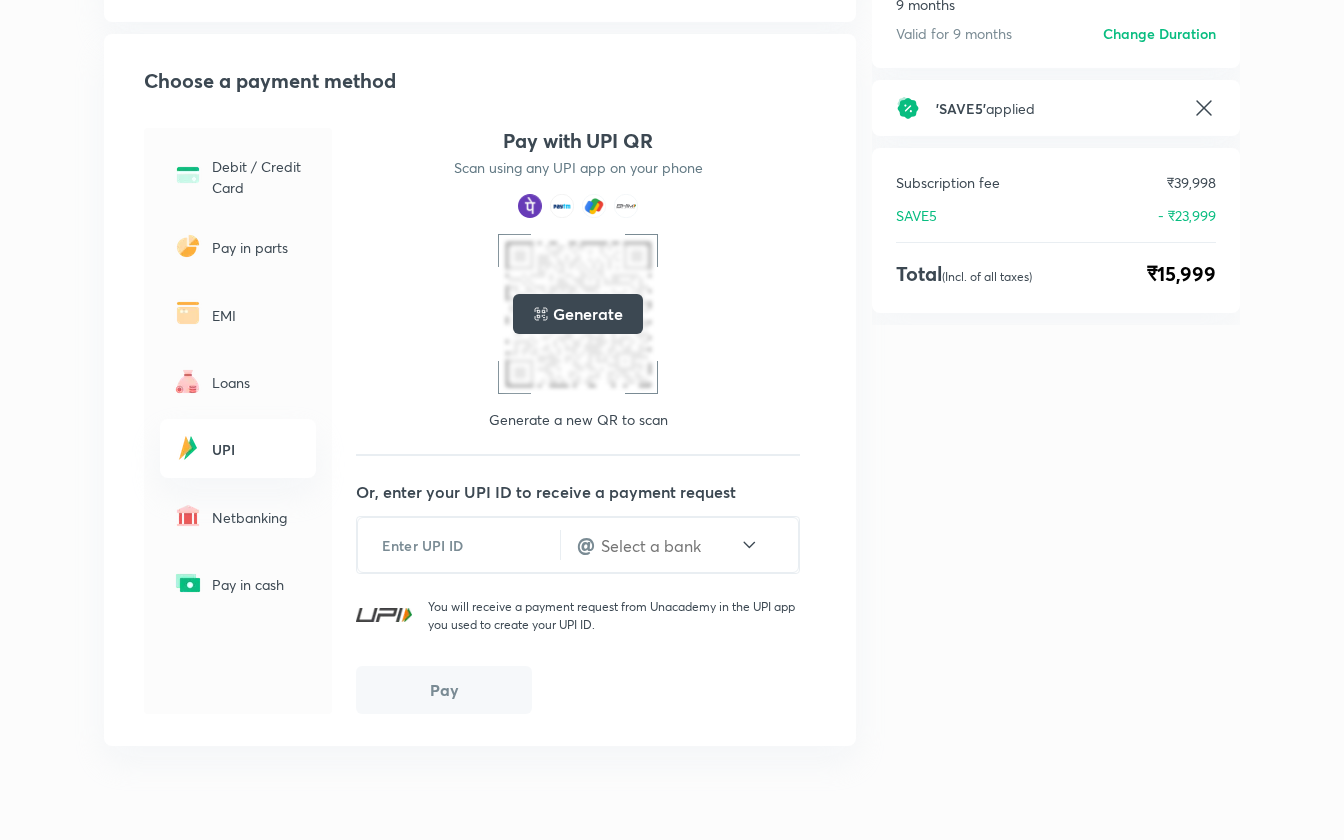 click on "EMI" at bounding box center [258, 315] 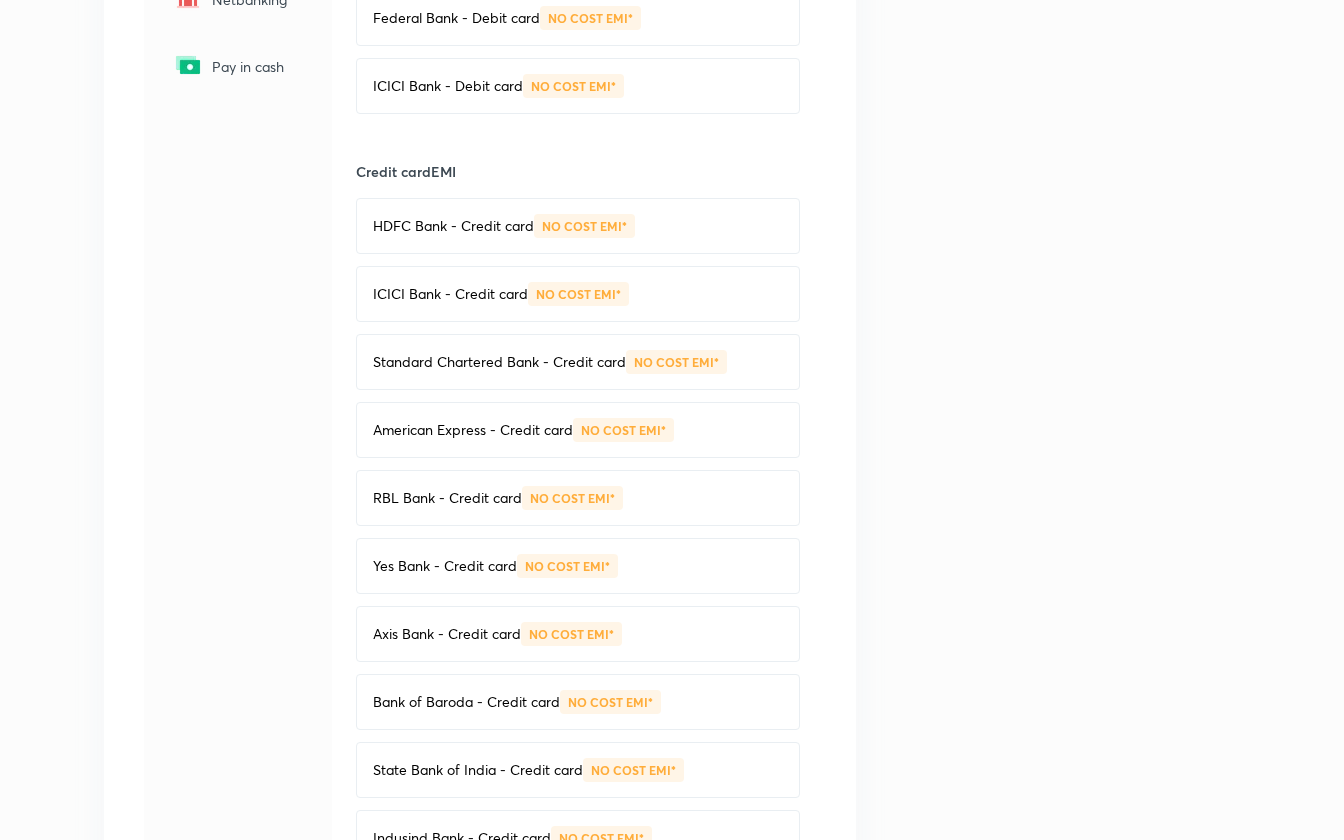 scroll, scrollTop: 712, scrollLeft: 0, axis: vertical 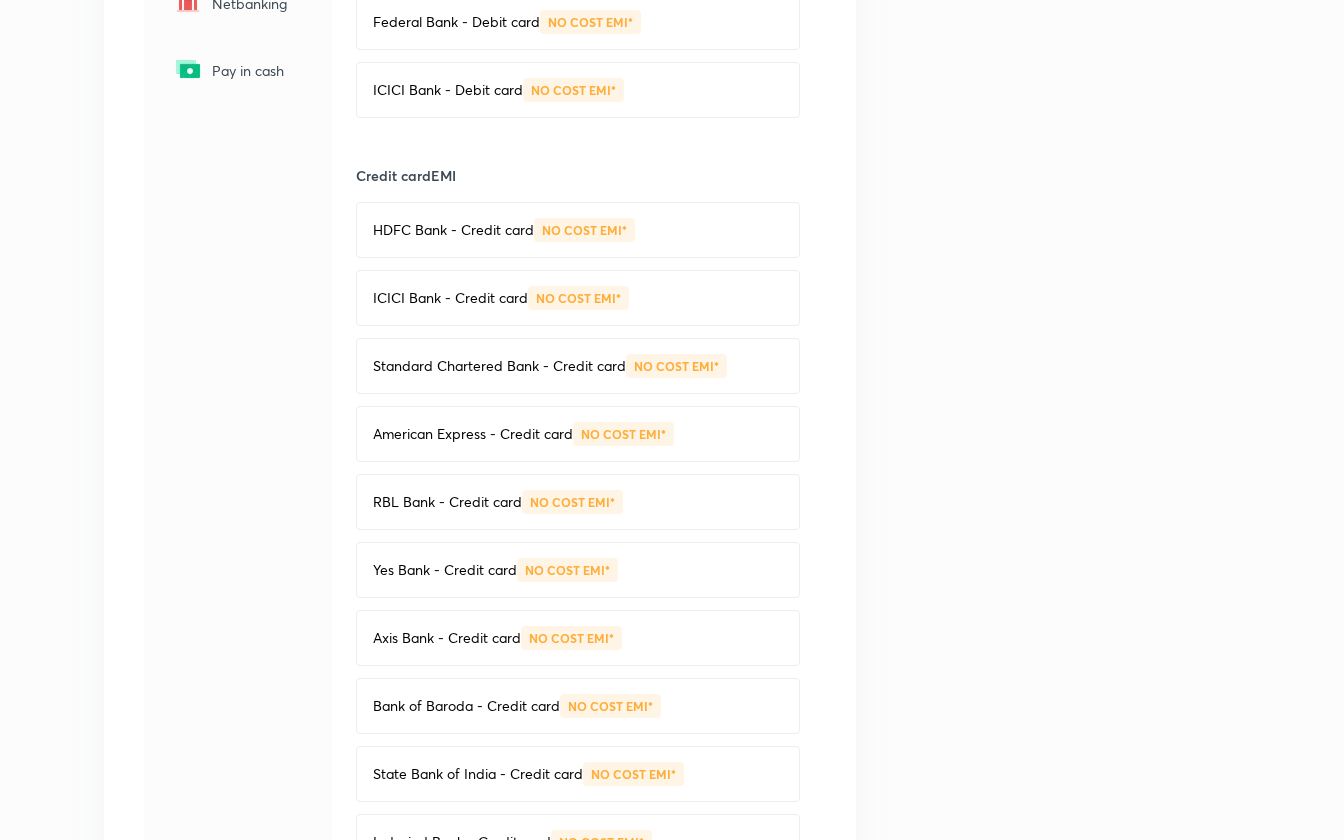 click on "ICICI Bank - Credit card" at bounding box center [450, 298] 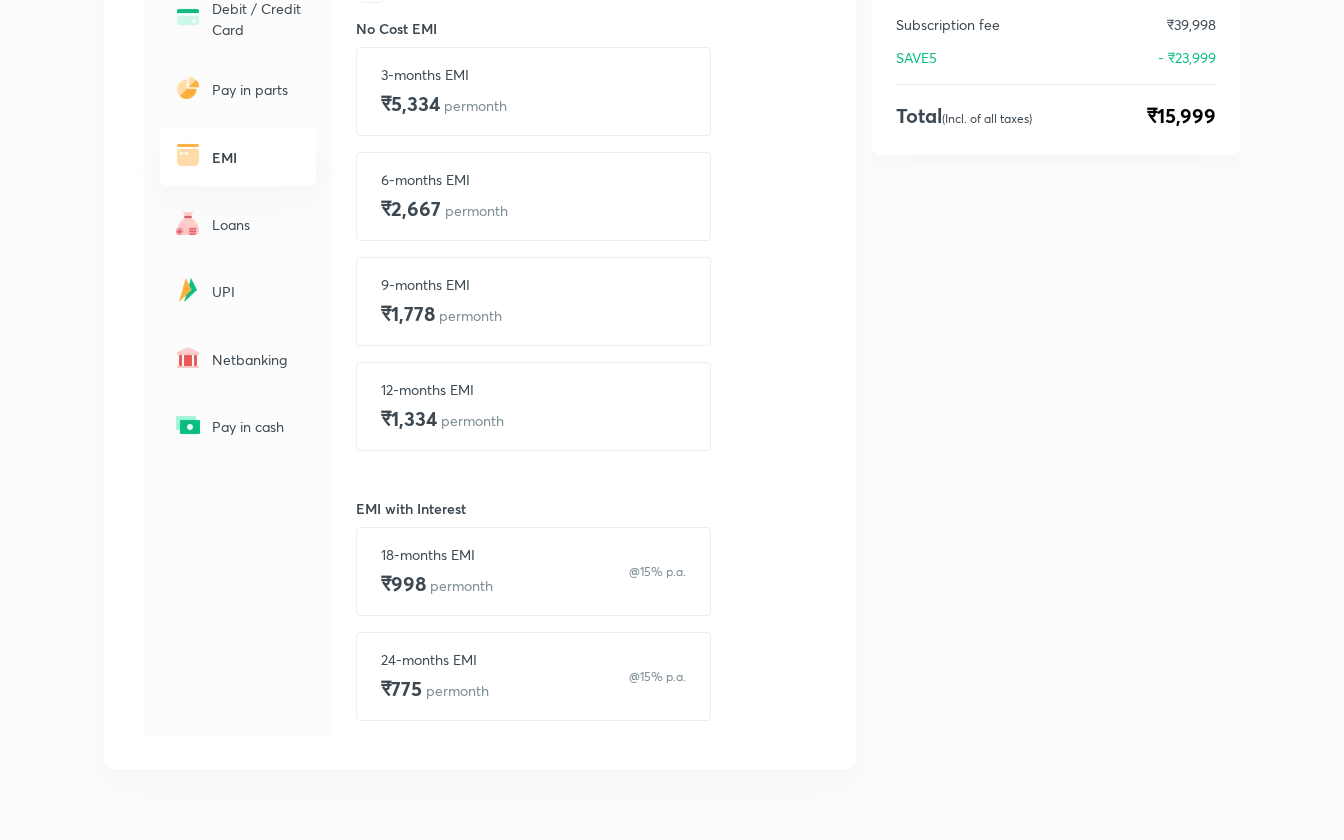 scroll, scrollTop: 350, scrollLeft: 0, axis: vertical 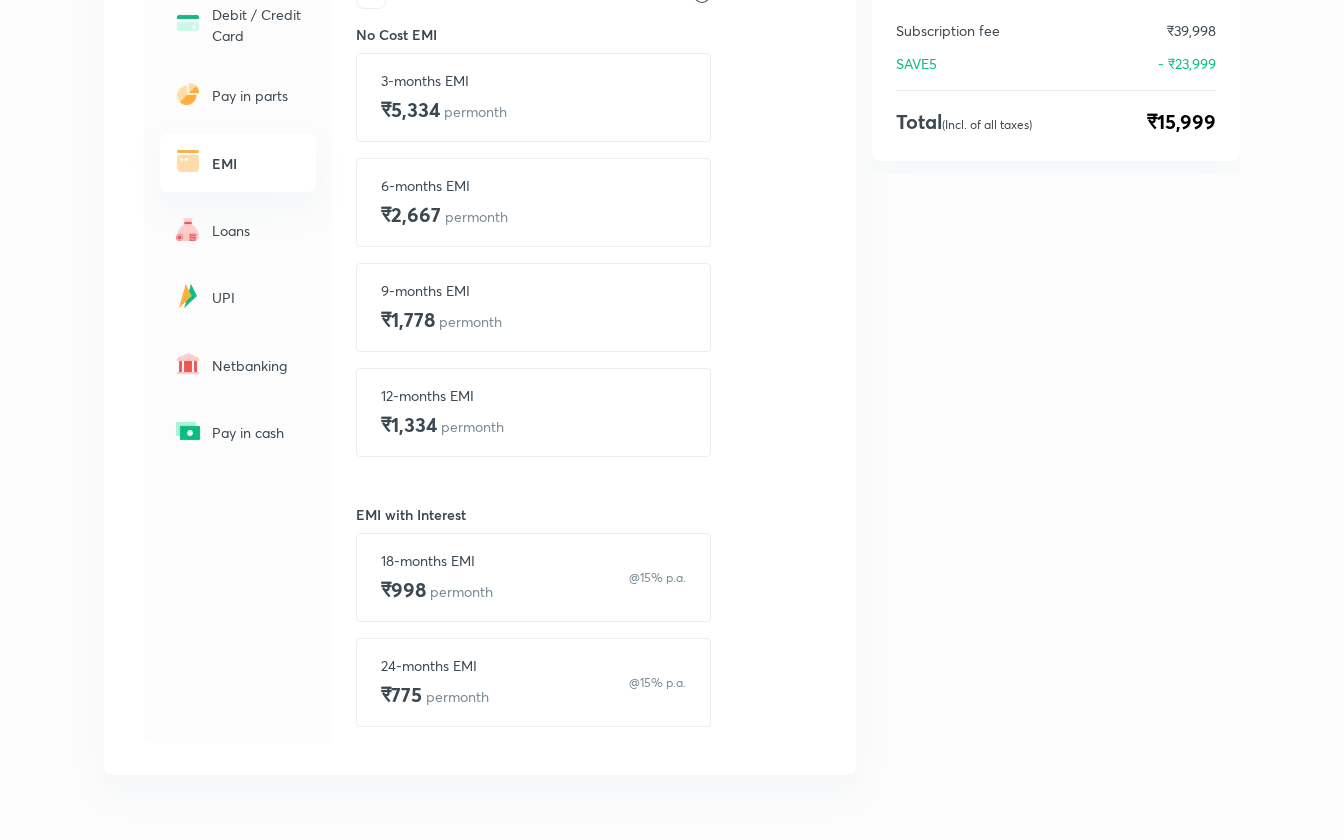 click on "12-months EMI ₹1,334 per  month" at bounding box center [533, 412] 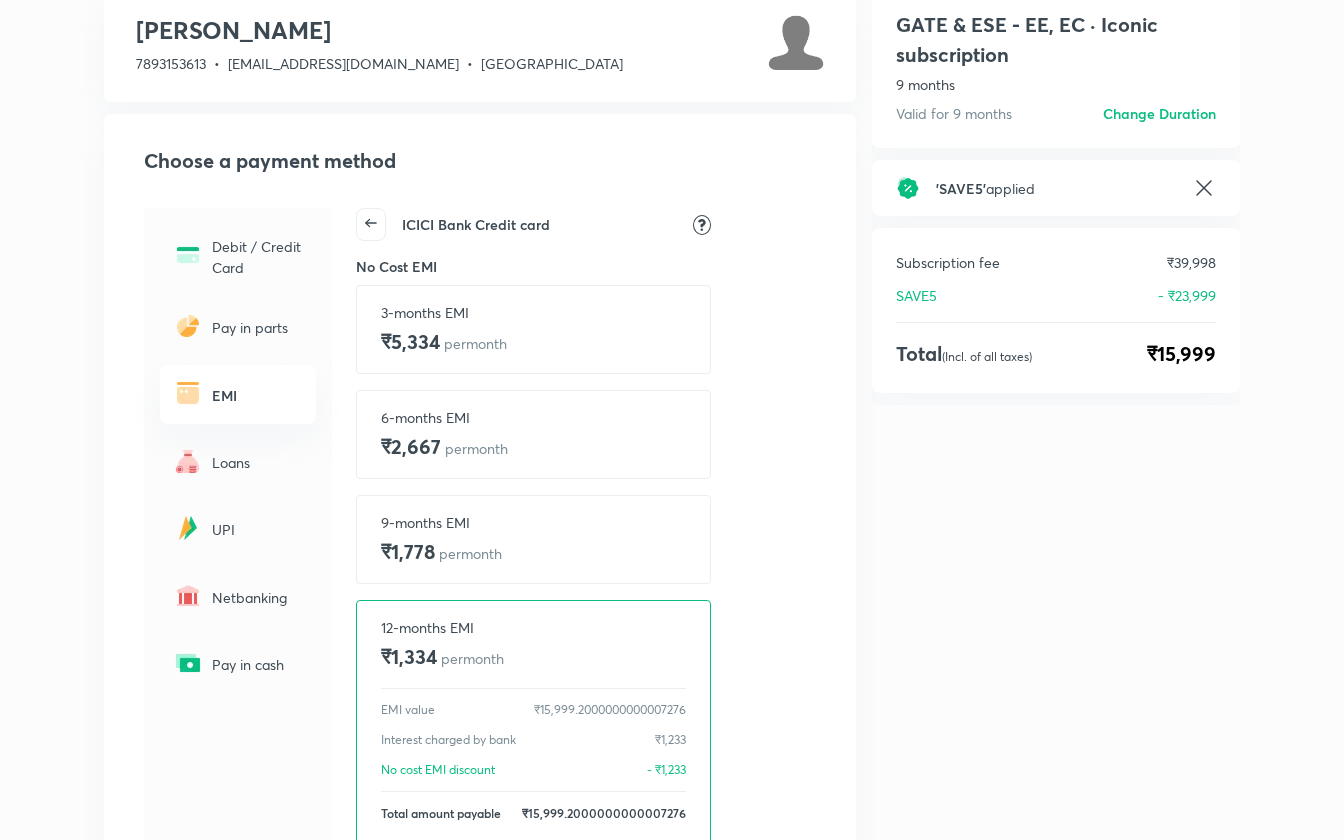 scroll, scrollTop: 0, scrollLeft: 0, axis: both 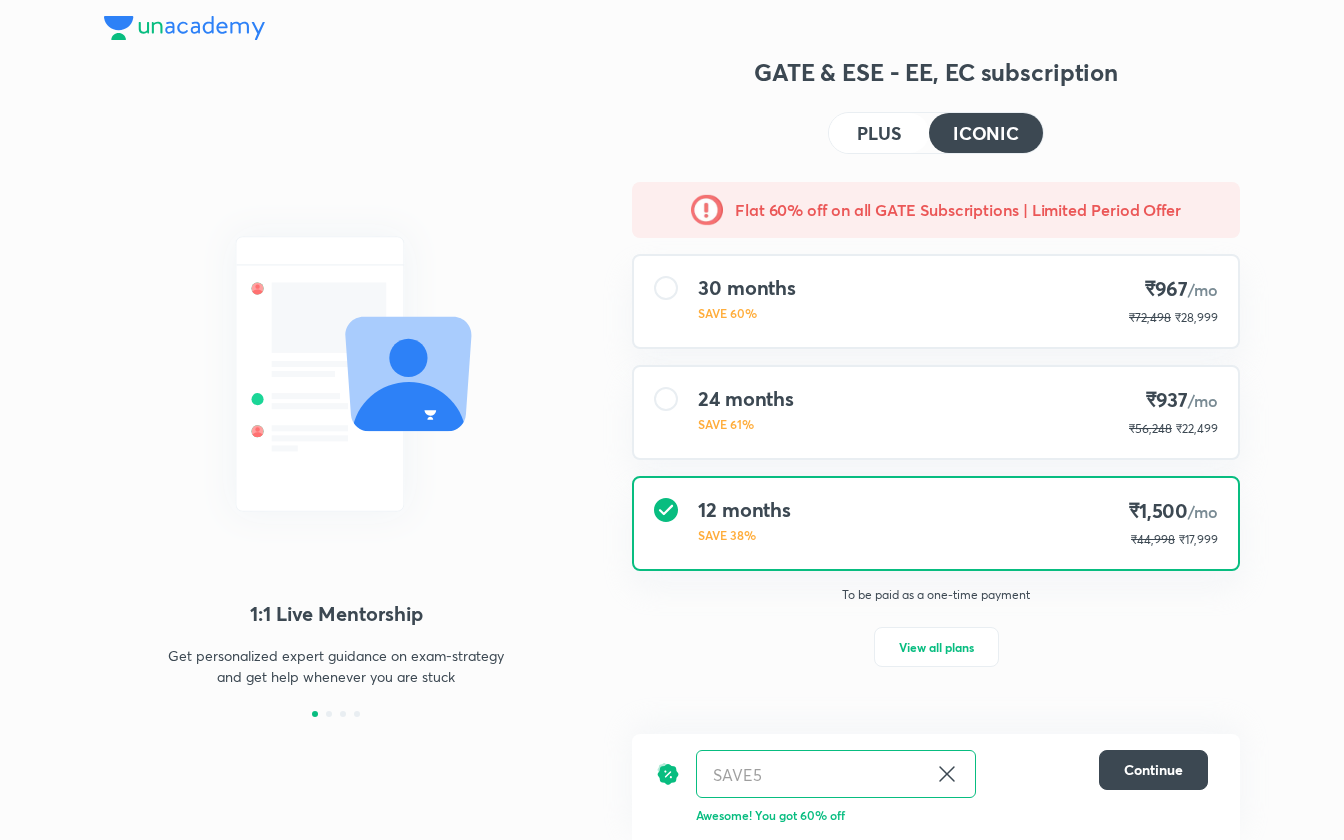 click 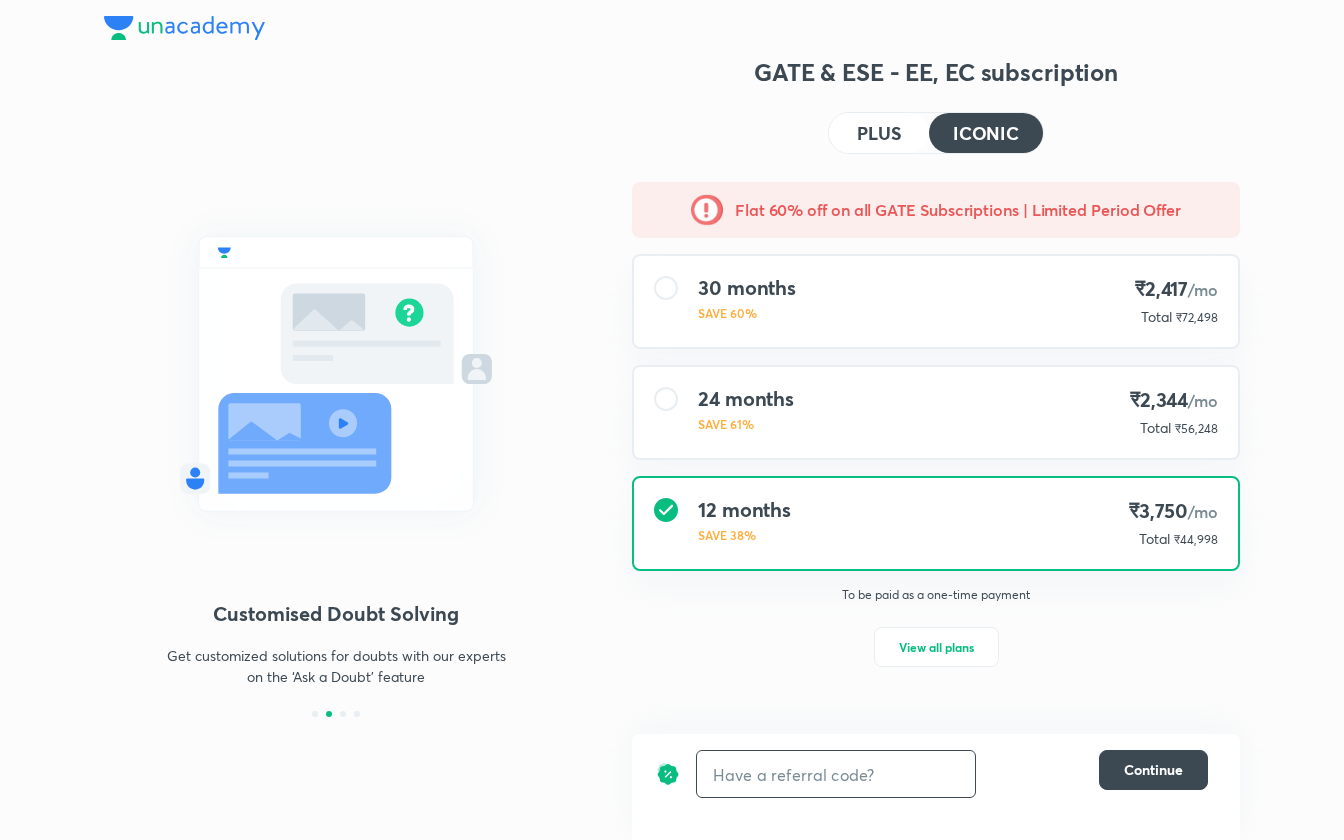 click at bounding box center (836, 774) 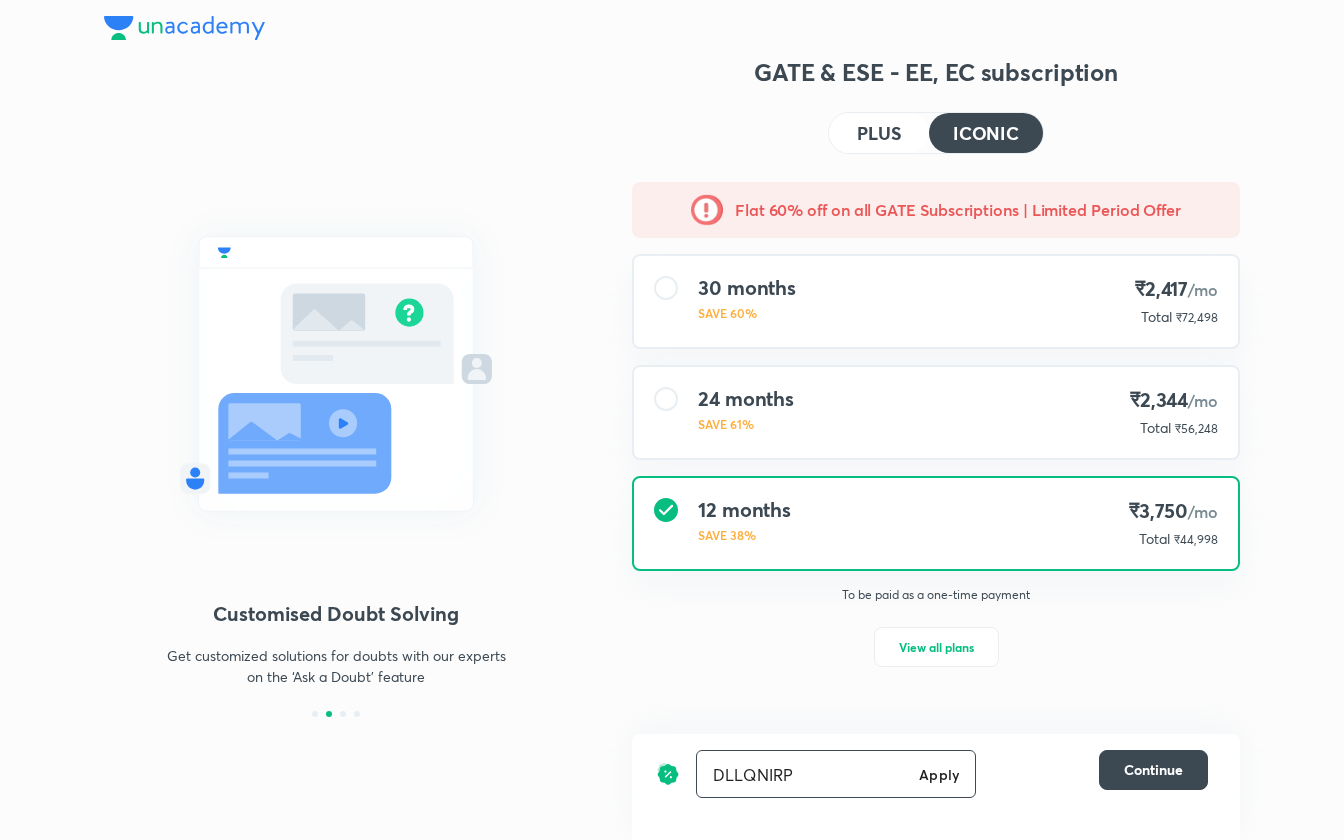 click on "Apply" at bounding box center [939, 774] 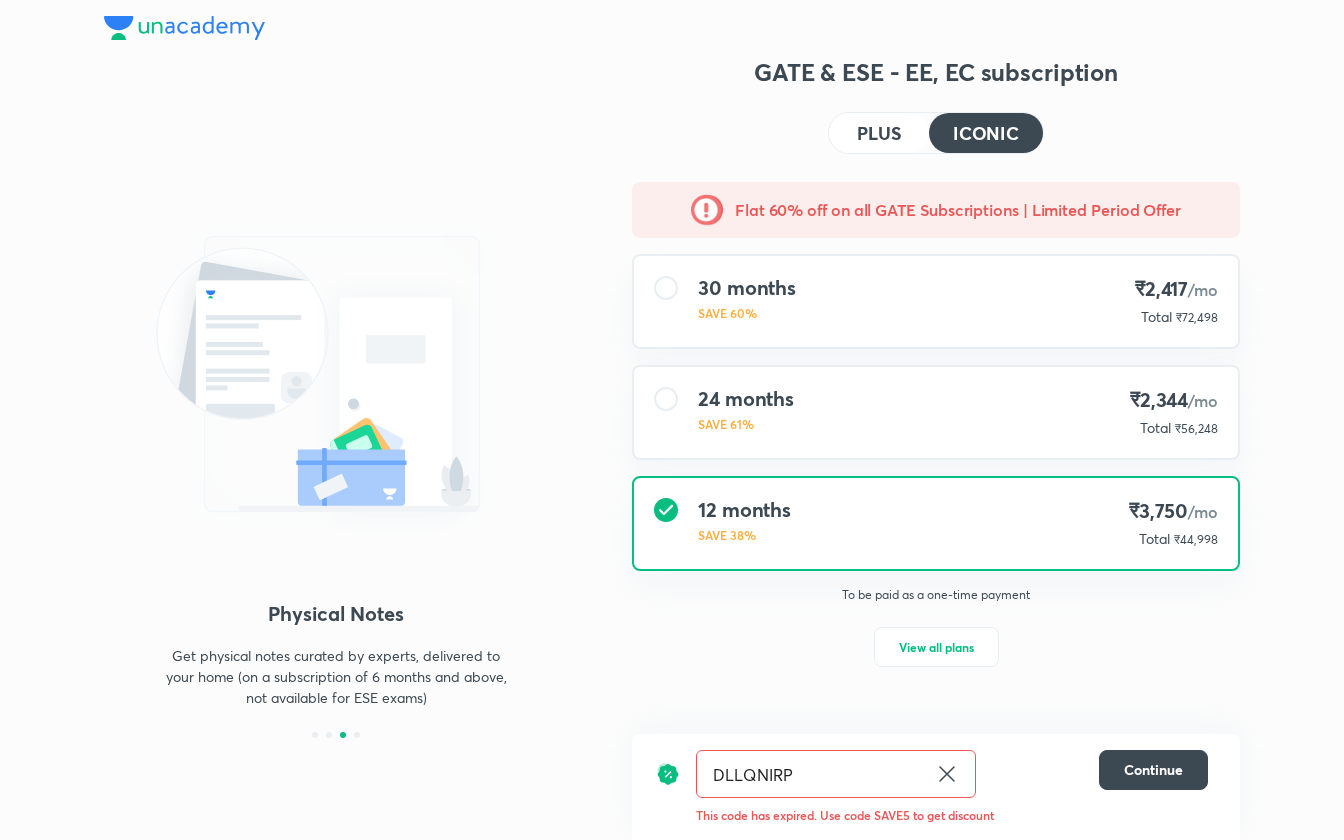 click on "DLLQNIRP" at bounding box center (812, 774) 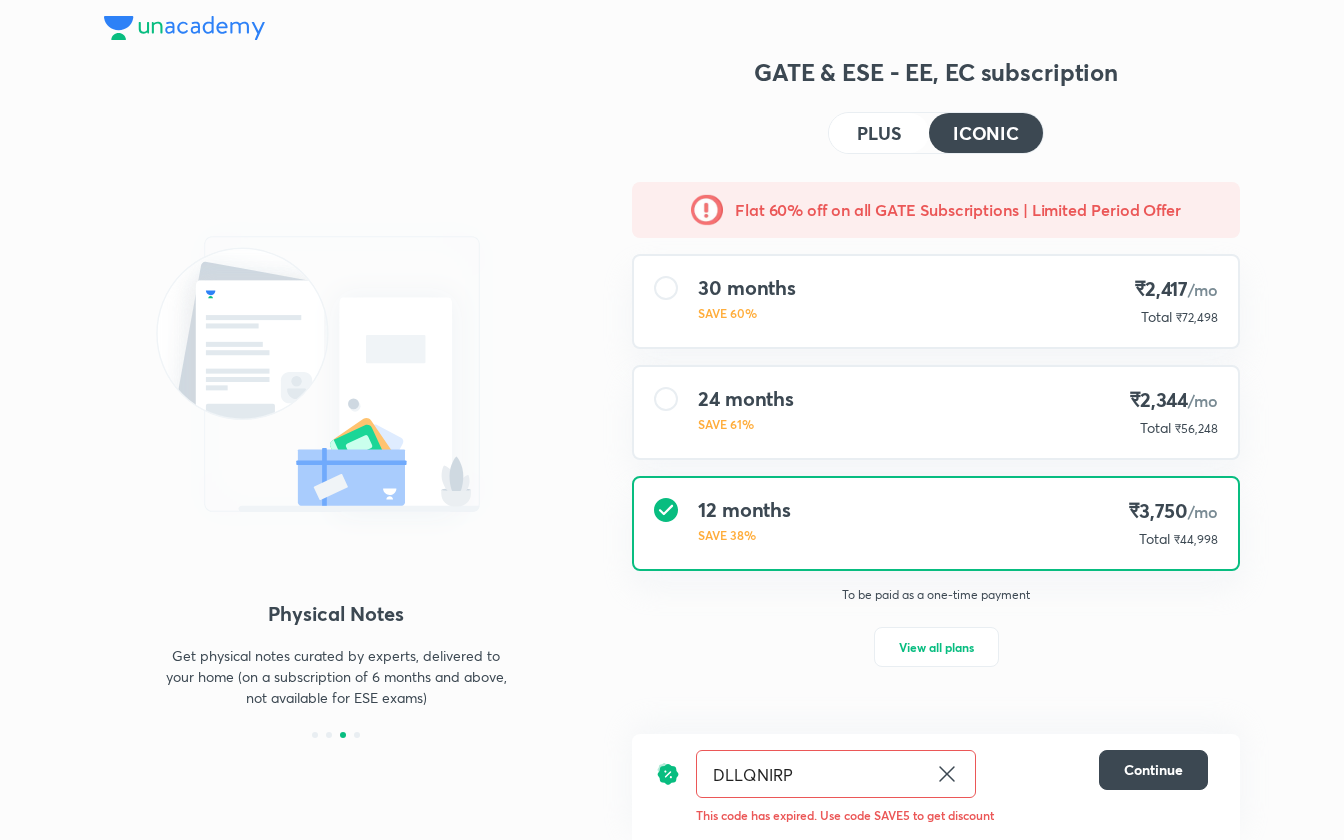 type on "DLLQNIR" 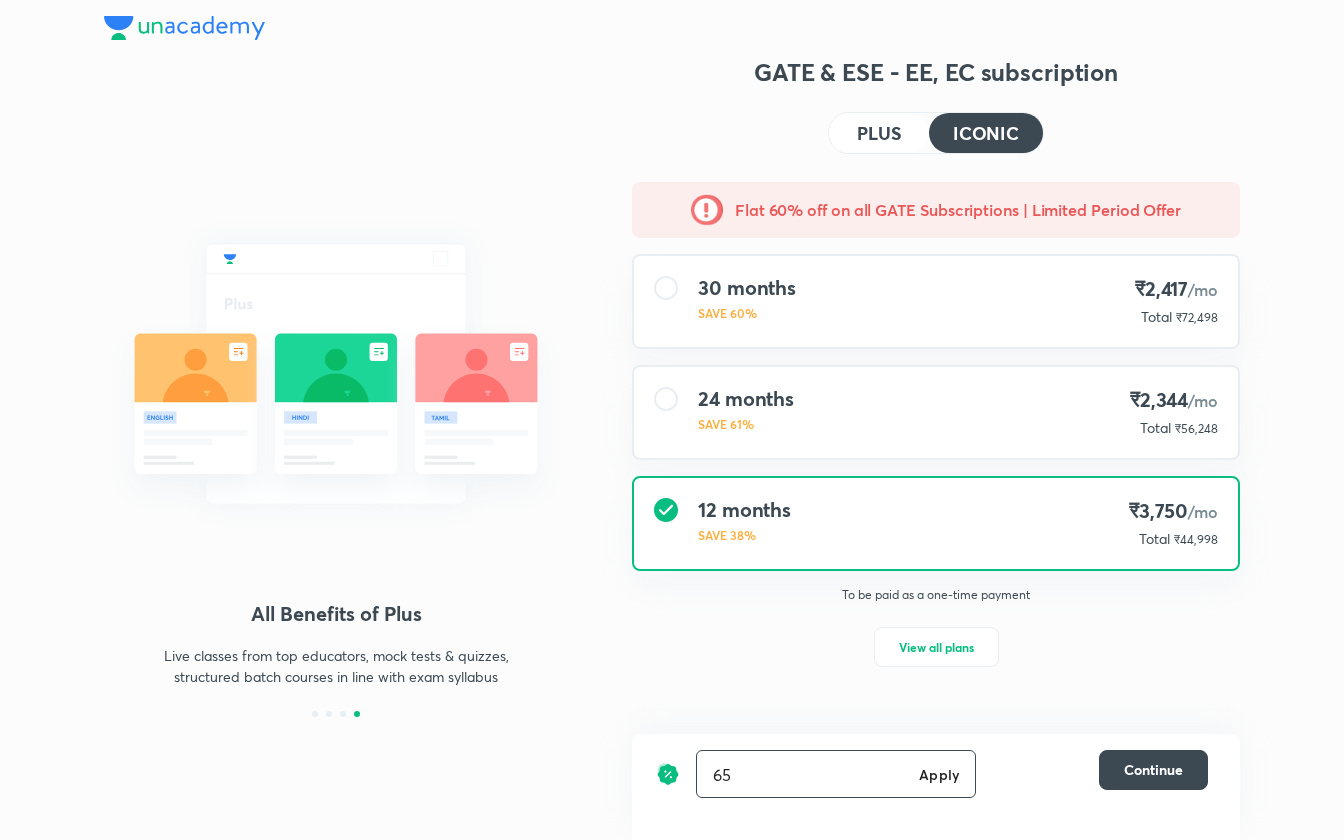 click on "65 Apply ​" at bounding box center (836, 774) 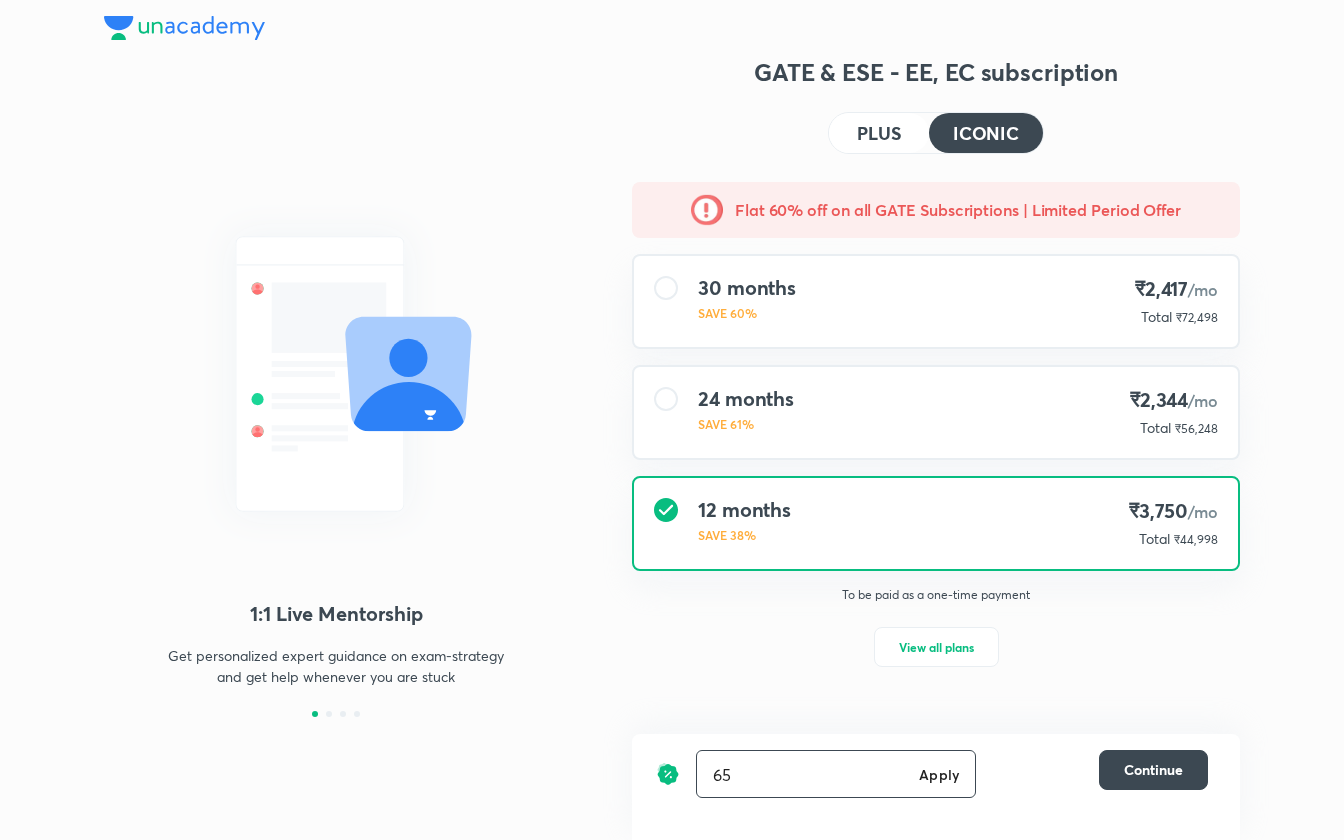click on "65 Apply ​" at bounding box center [836, 774] 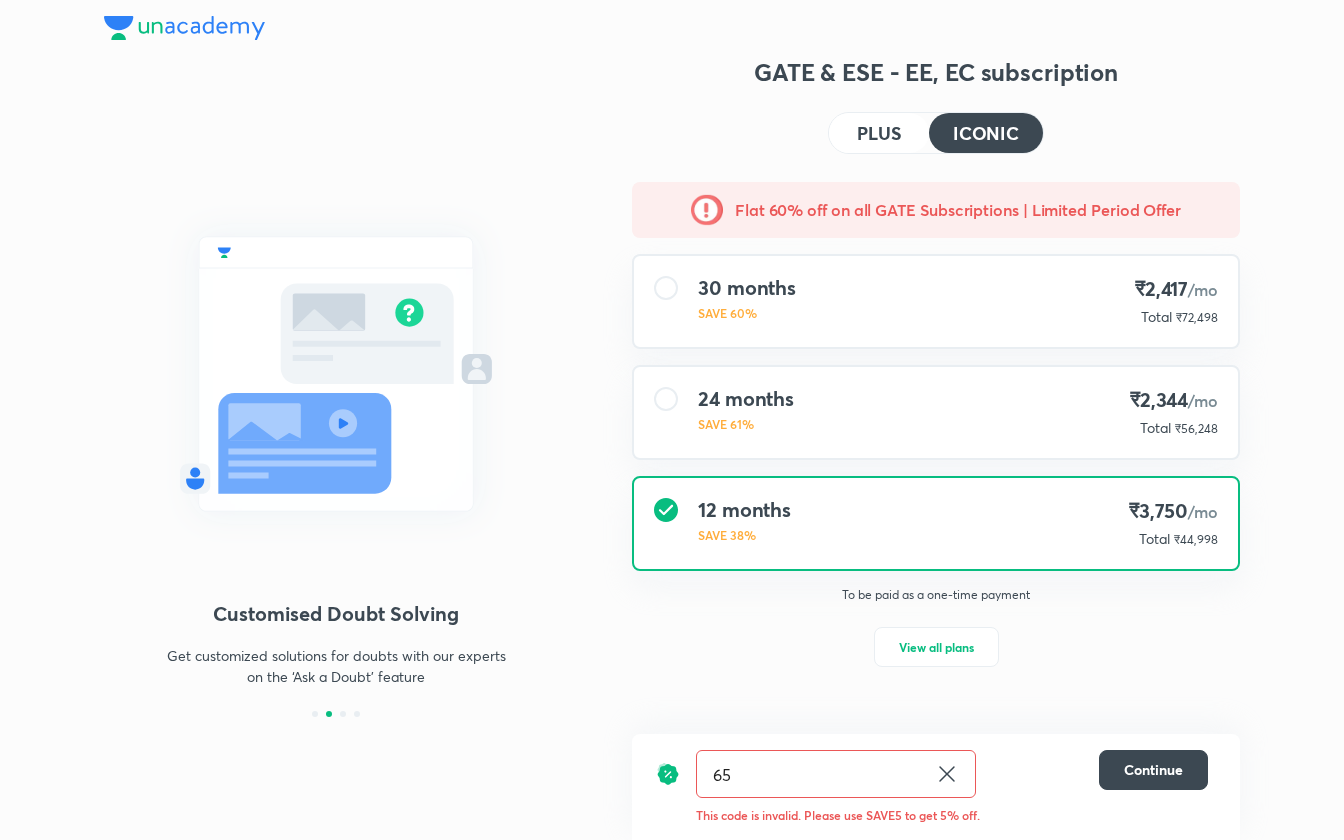 click on "65" at bounding box center [812, 774] 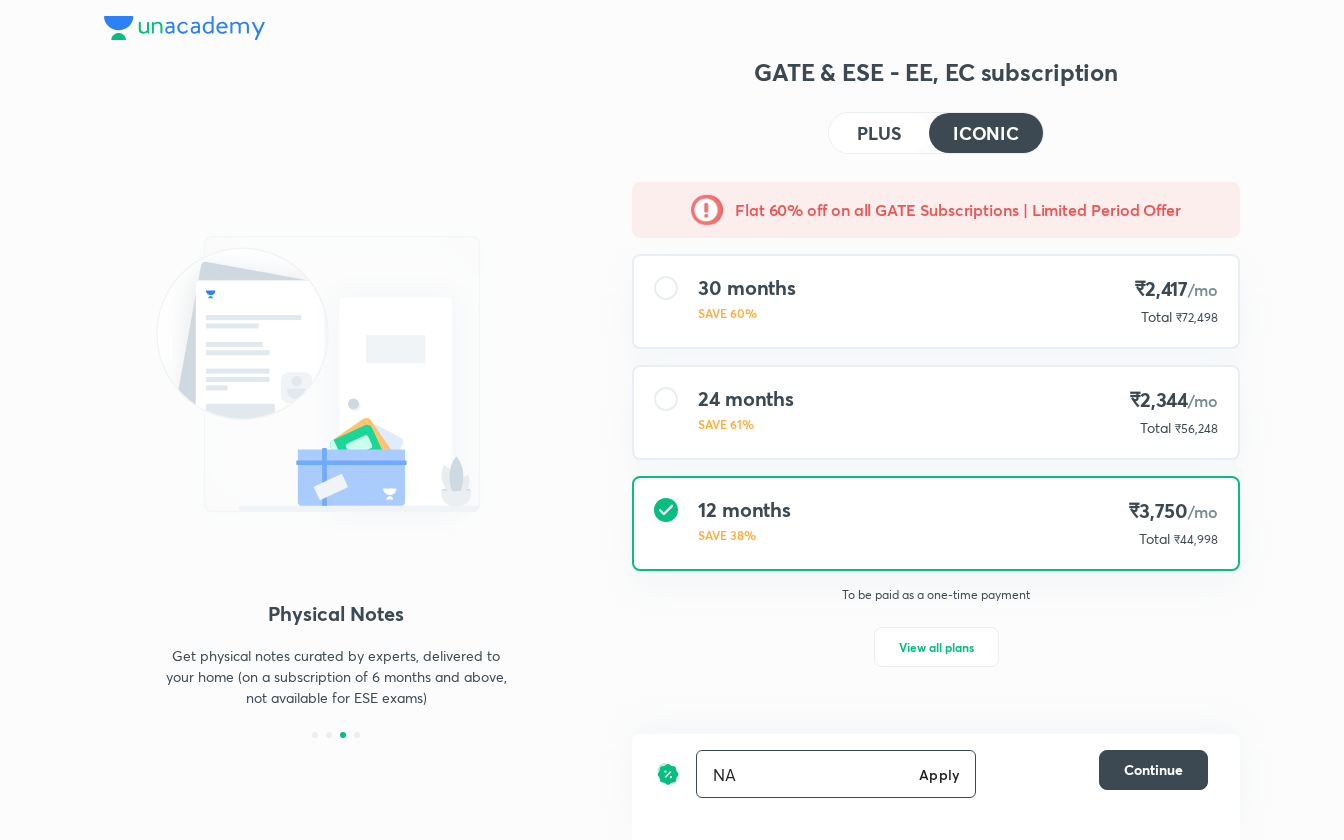 type on "N" 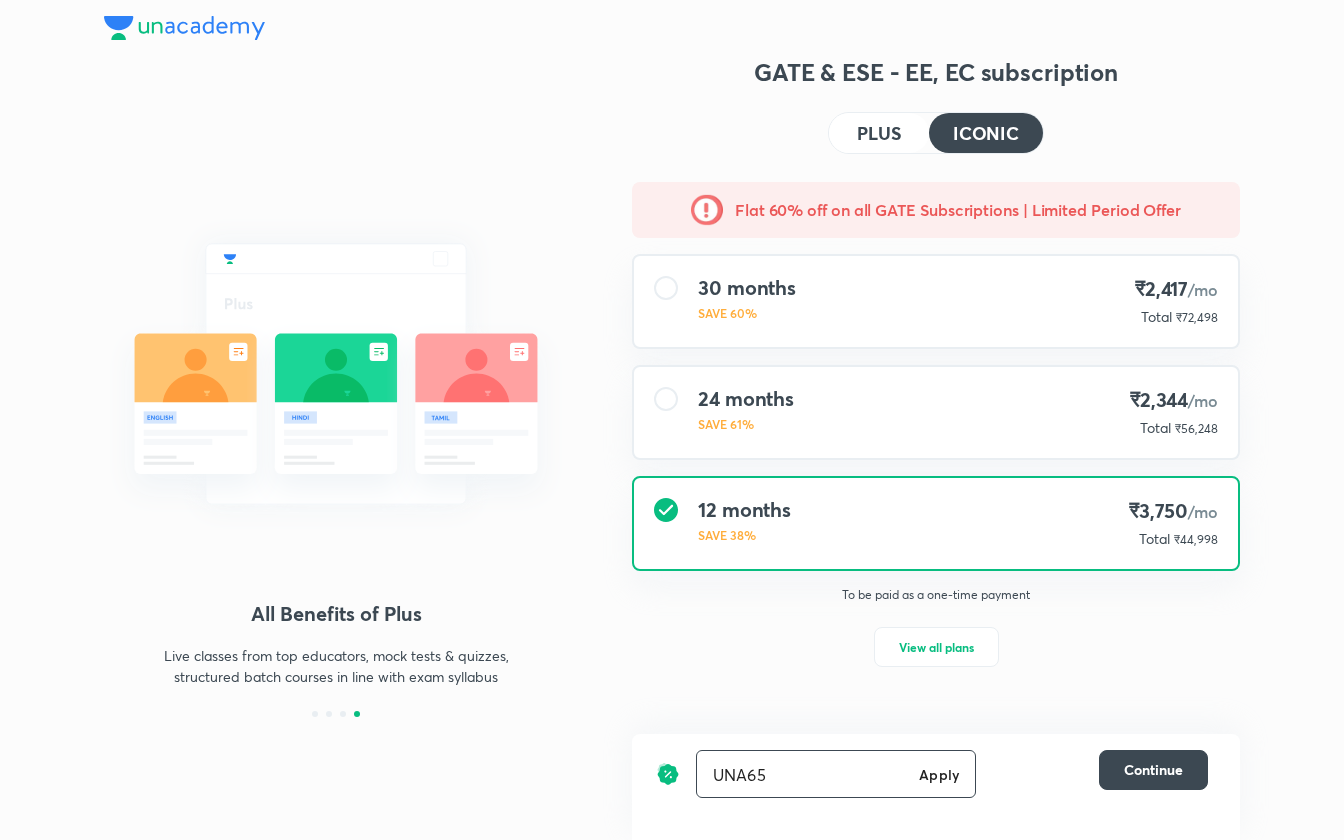 type on "UNA65" 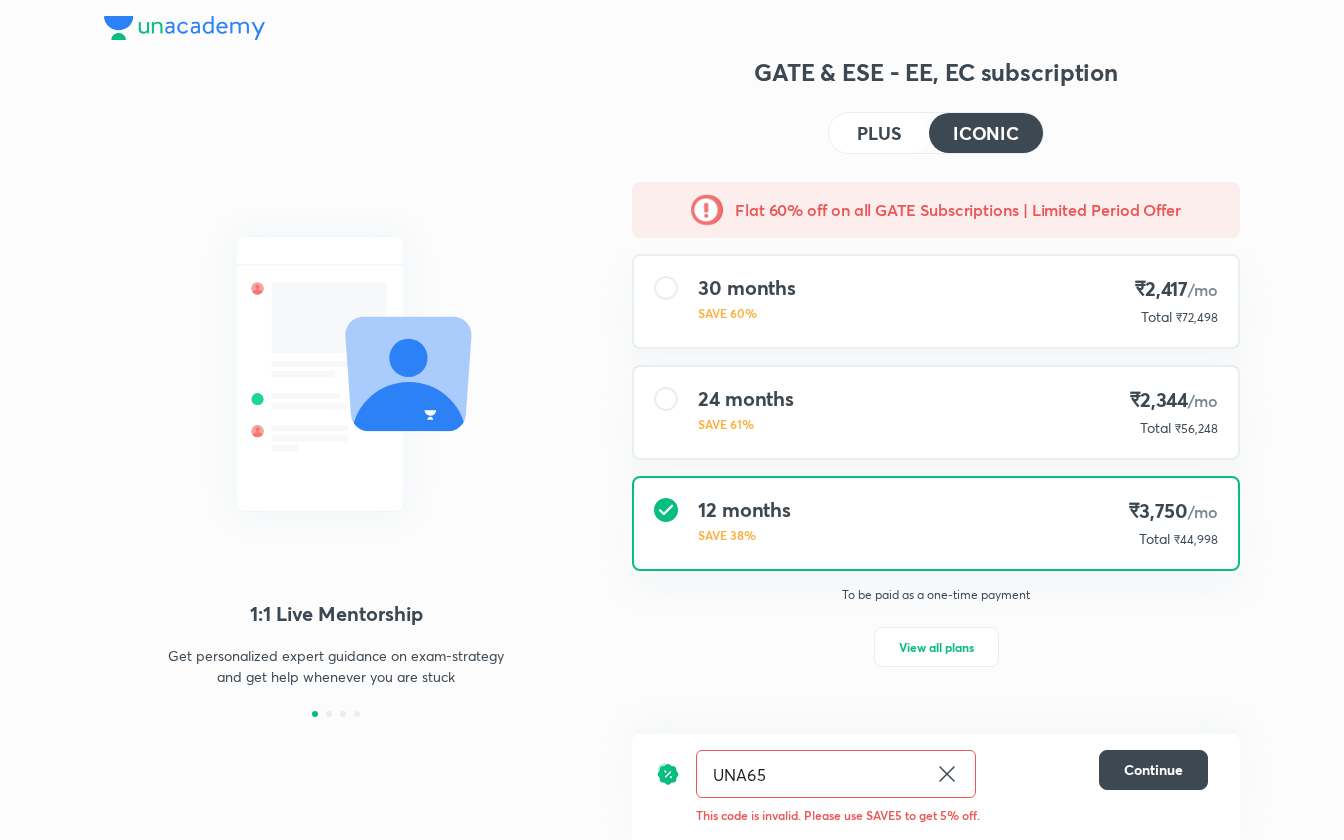 click on "UNA65 ​" at bounding box center (836, 774) 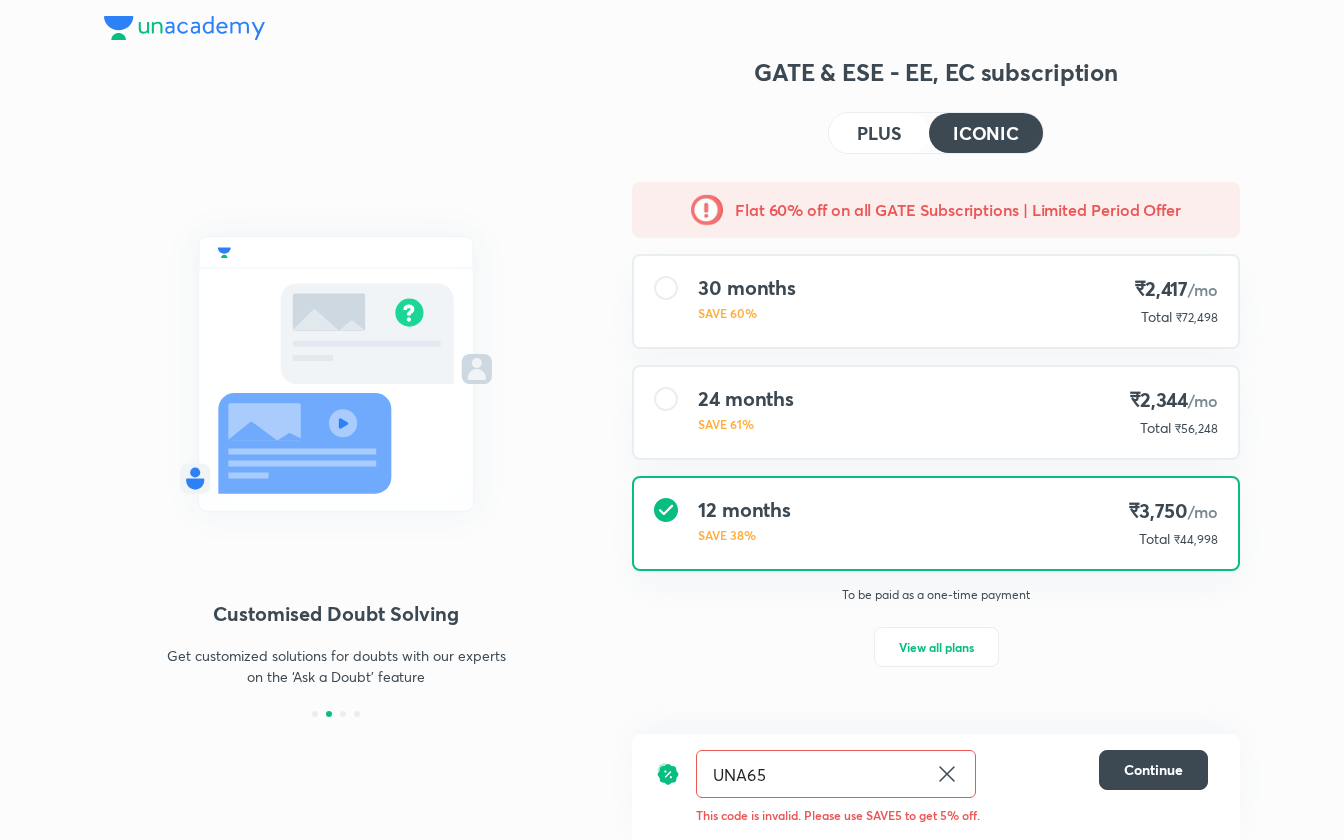 click 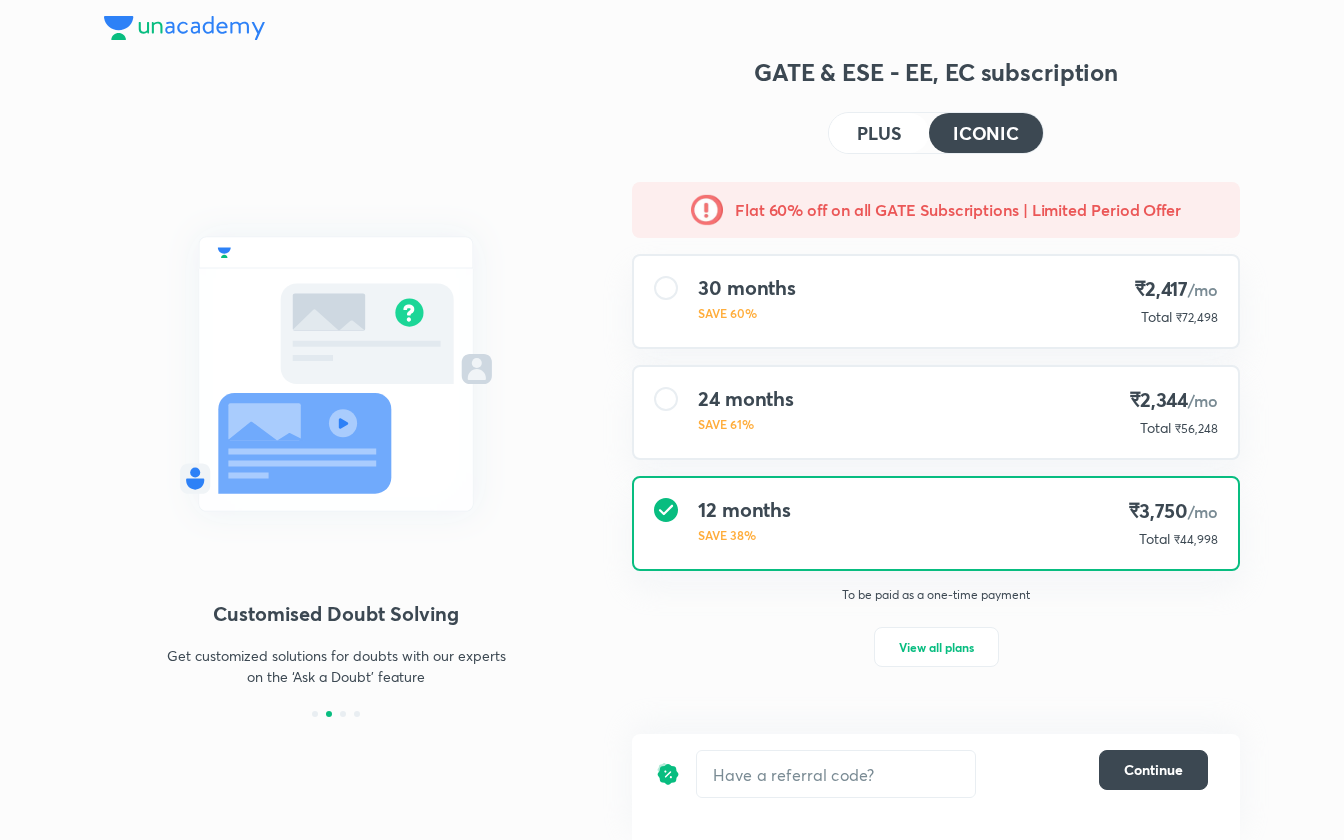 click on "To be paid as a one-time payment View all plans" at bounding box center (936, 639) 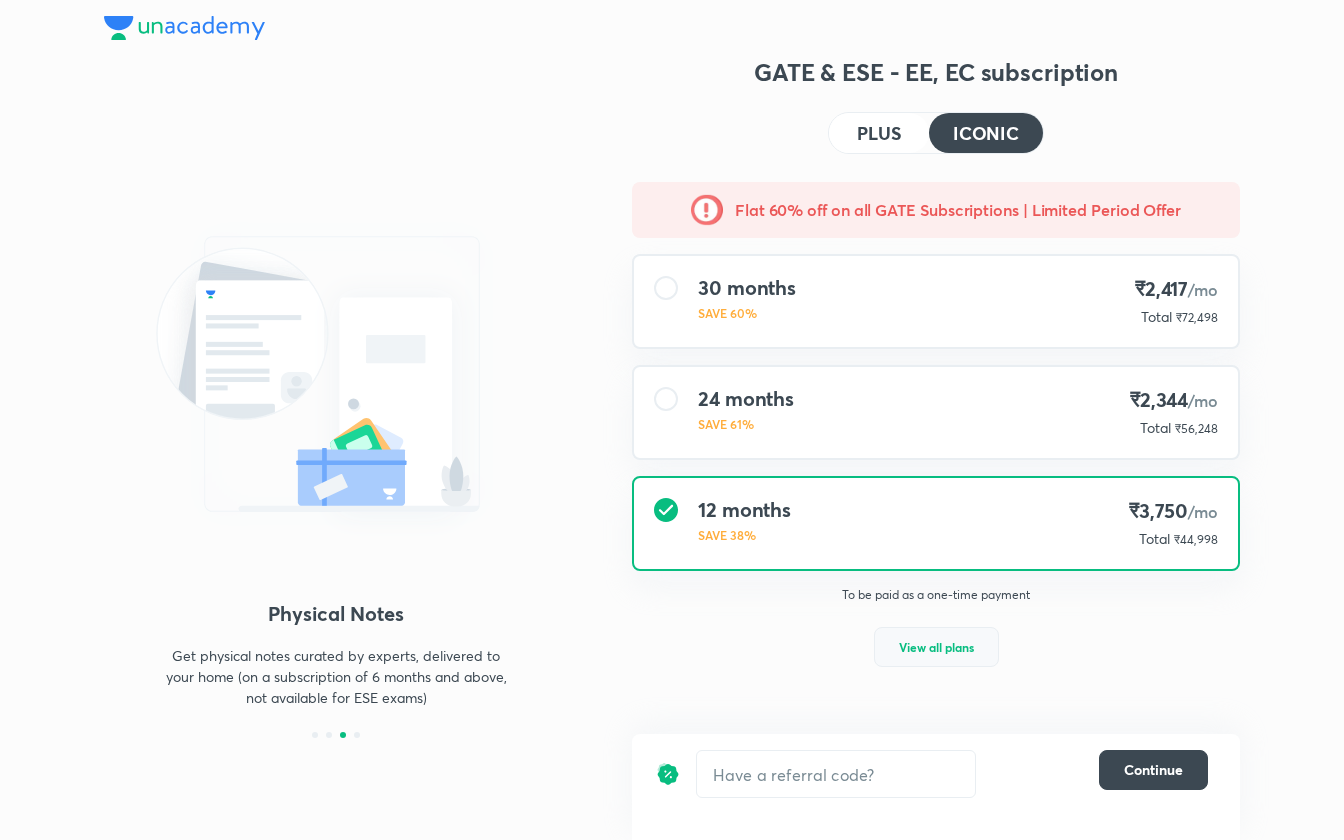click on "View all plans" at bounding box center (936, 647) 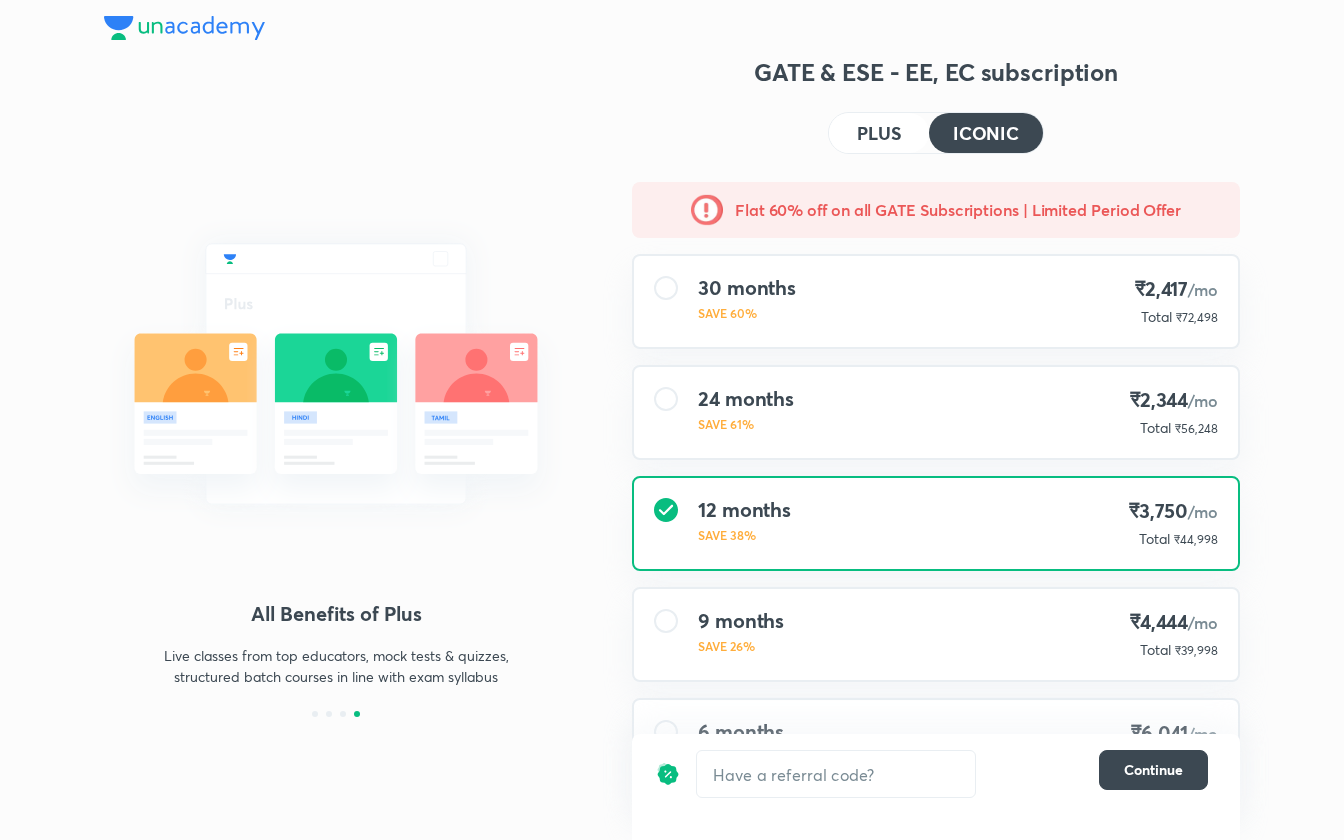 scroll, scrollTop: 101, scrollLeft: 0, axis: vertical 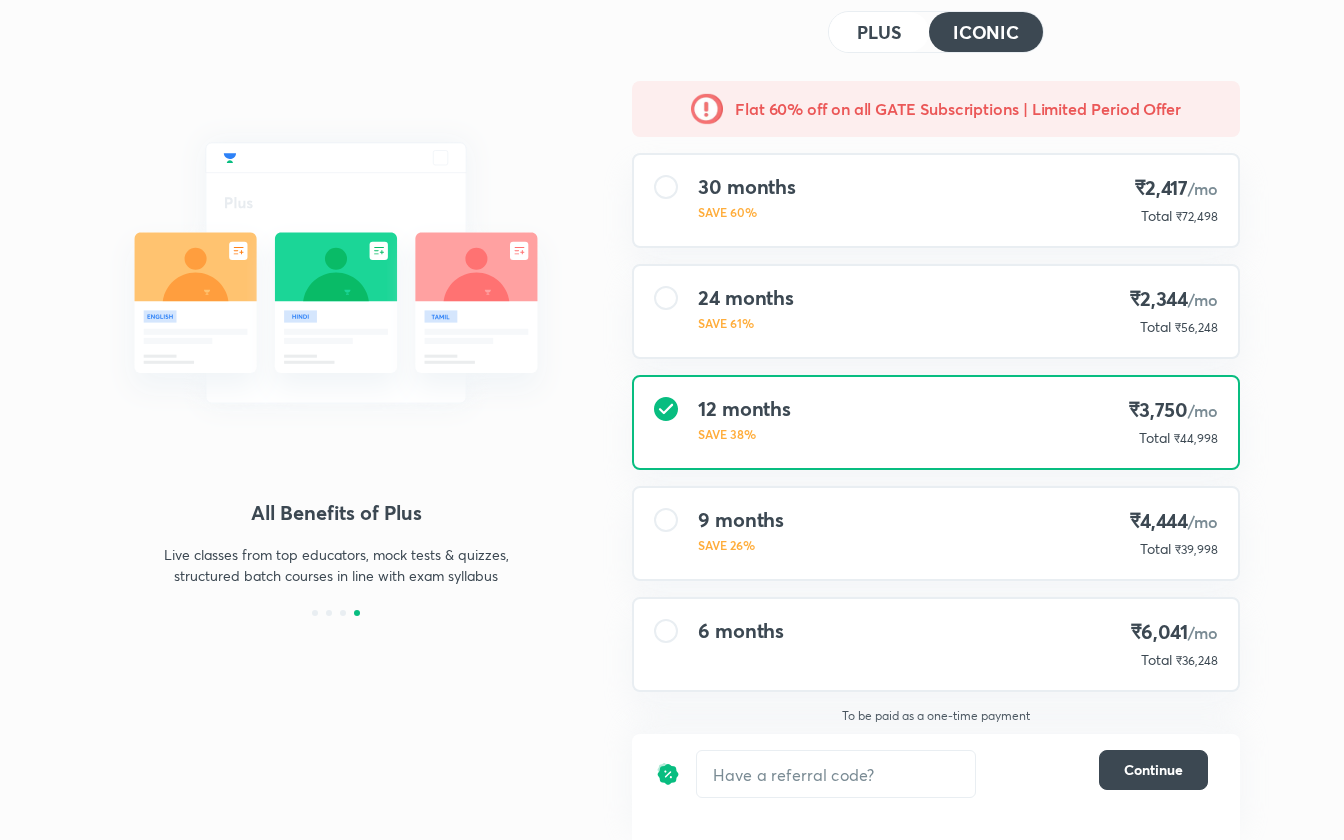 click on "9 months SAVE 26% ₹4,444  /mo Total ₹39,998" at bounding box center (936, 533) 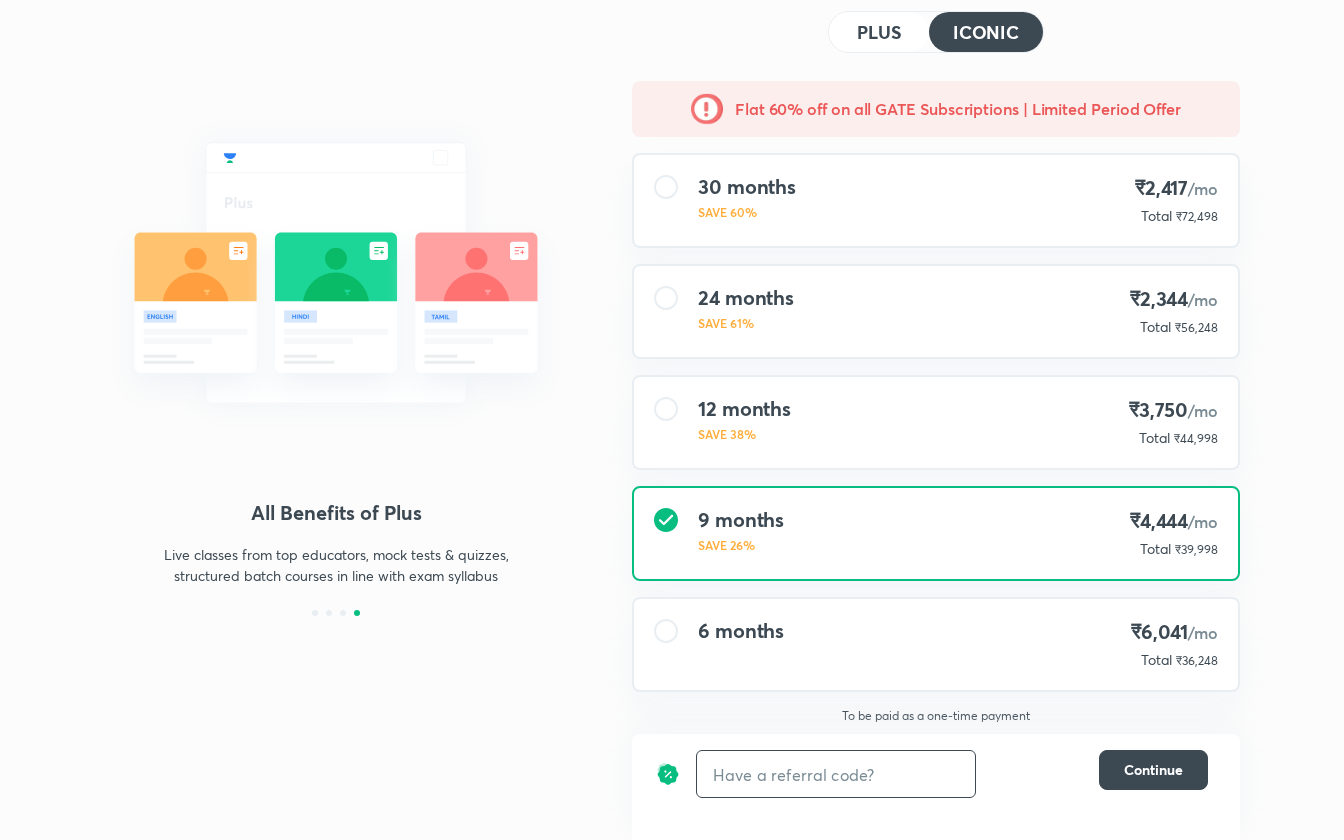click at bounding box center (836, 774) 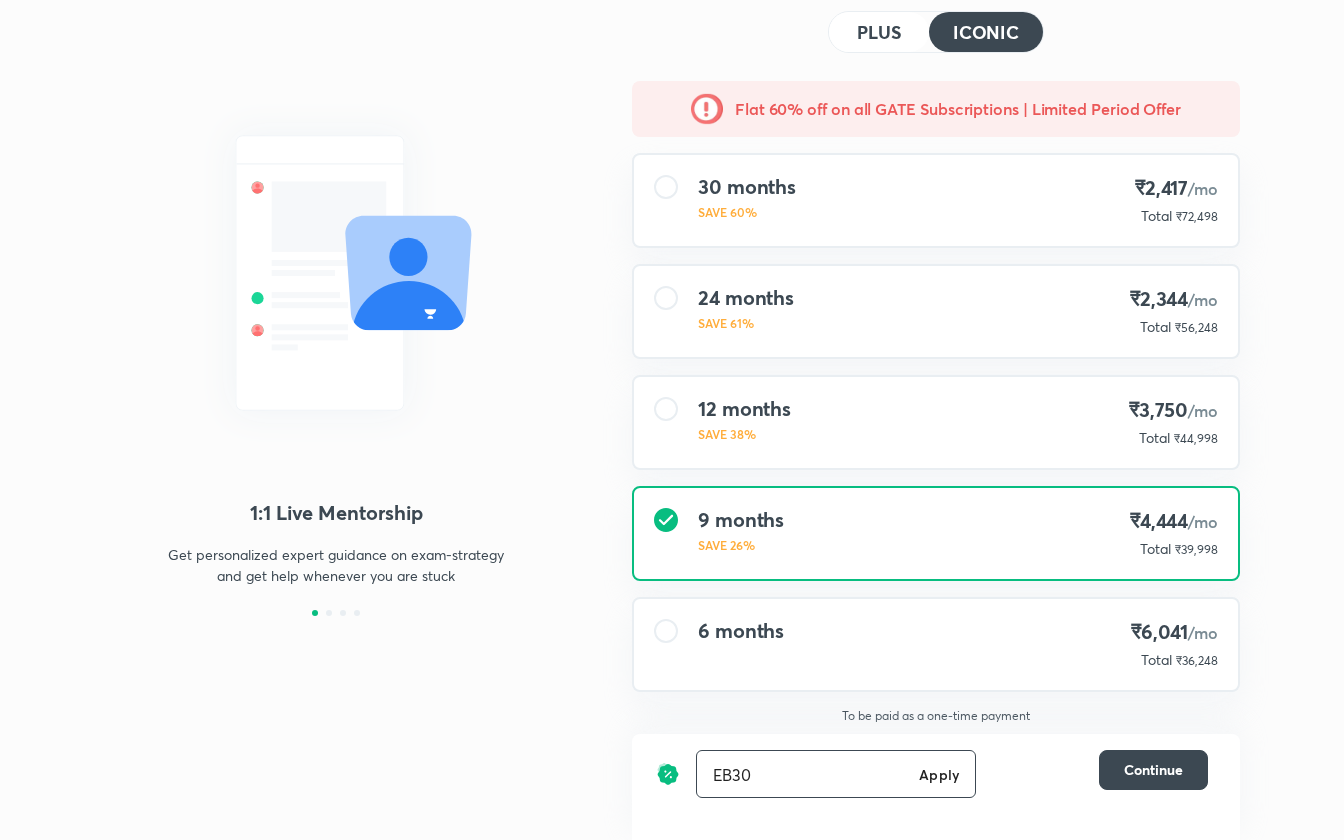 type on "EB30" 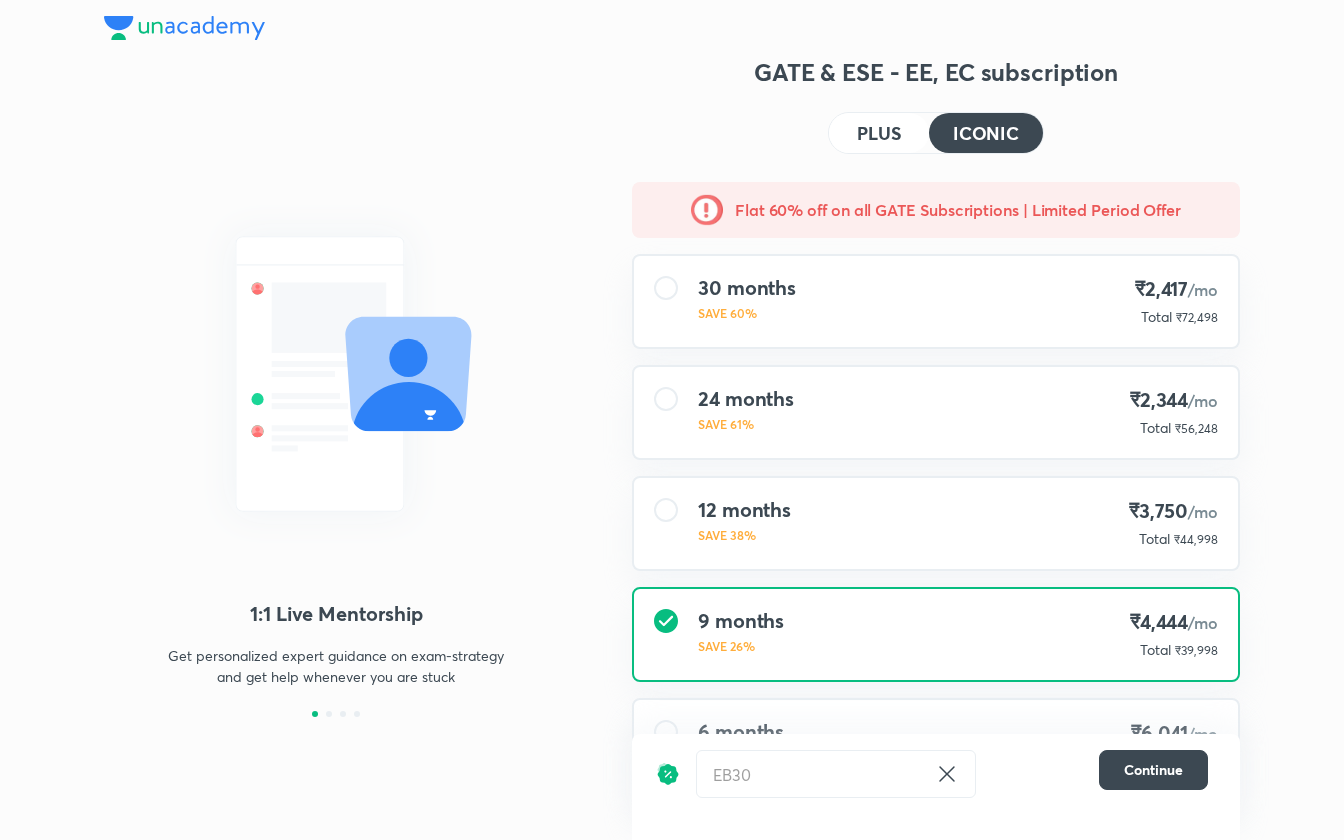 scroll, scrollTop: 101, scrollLeft: 0, axis: vertical 